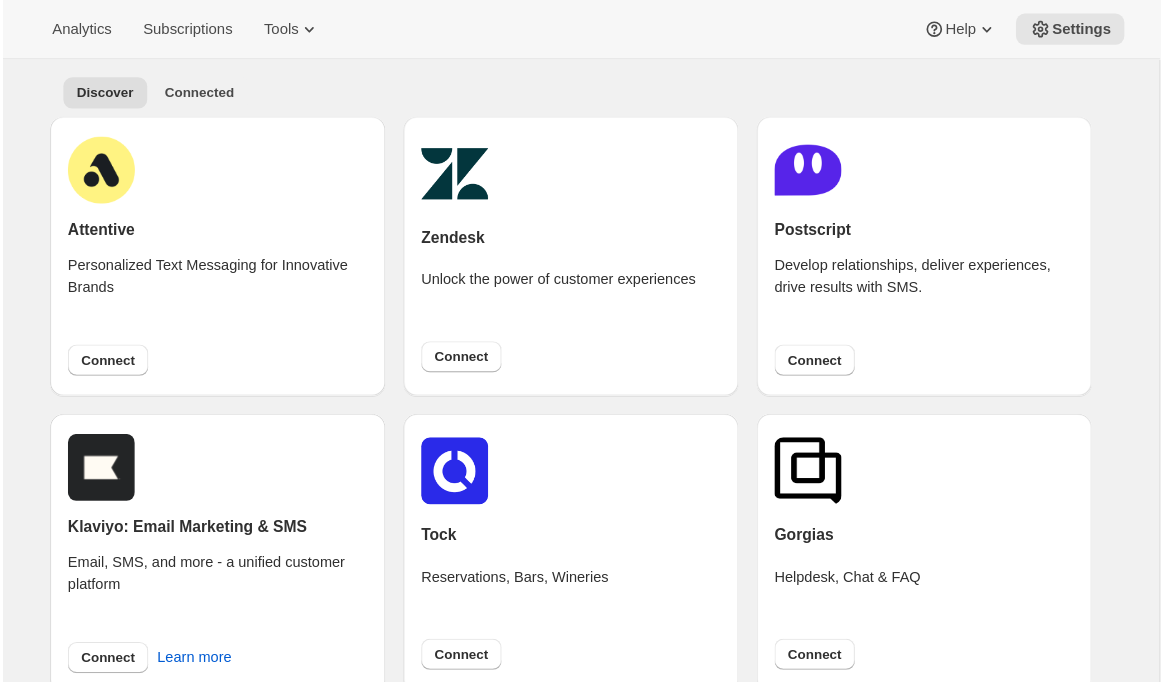 scroll, scrollTop: 69, scrollLeft: 0, axis: vertical 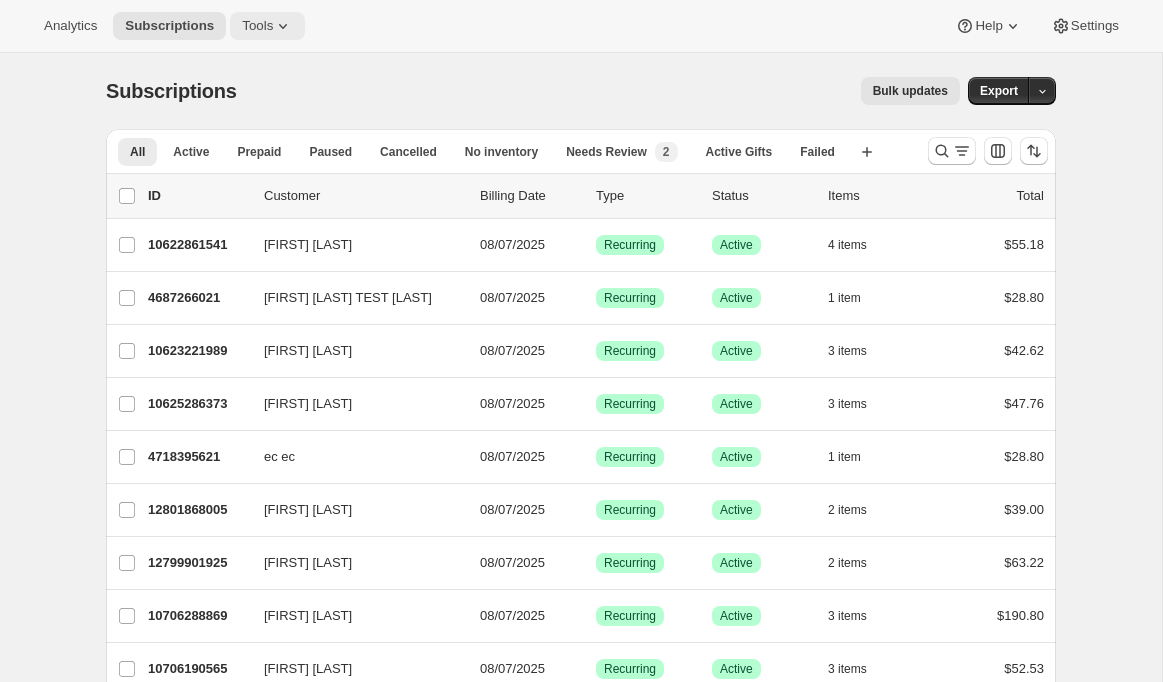 click 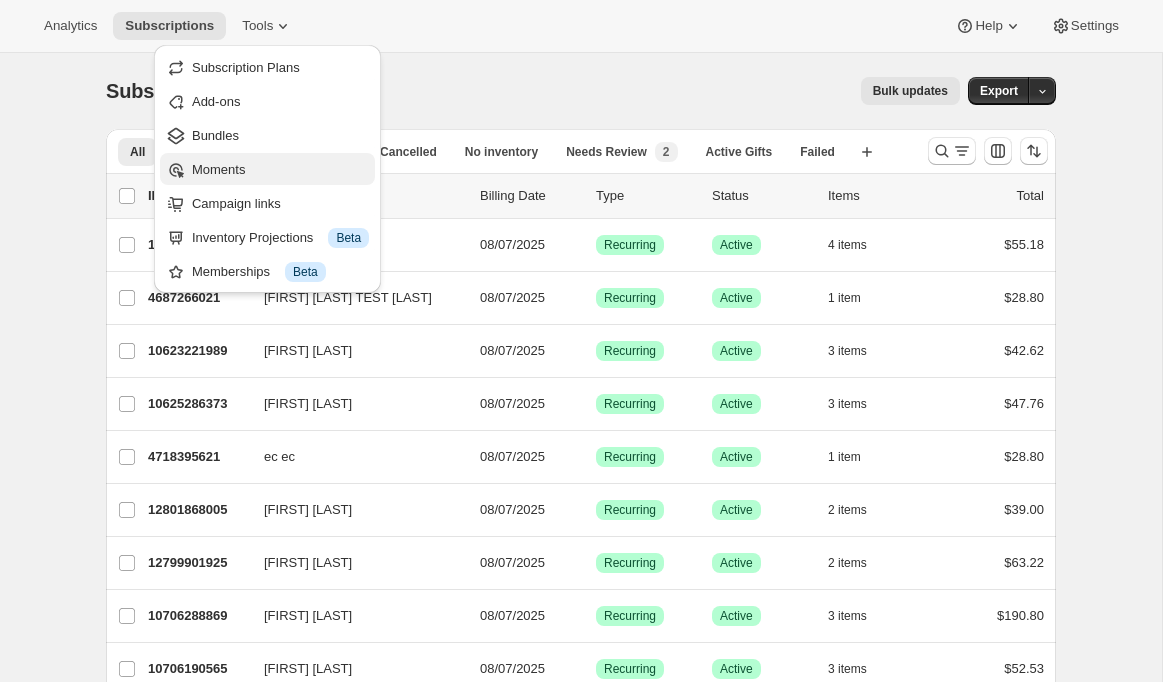 click on "Moments" at bounding box center [218, 169] 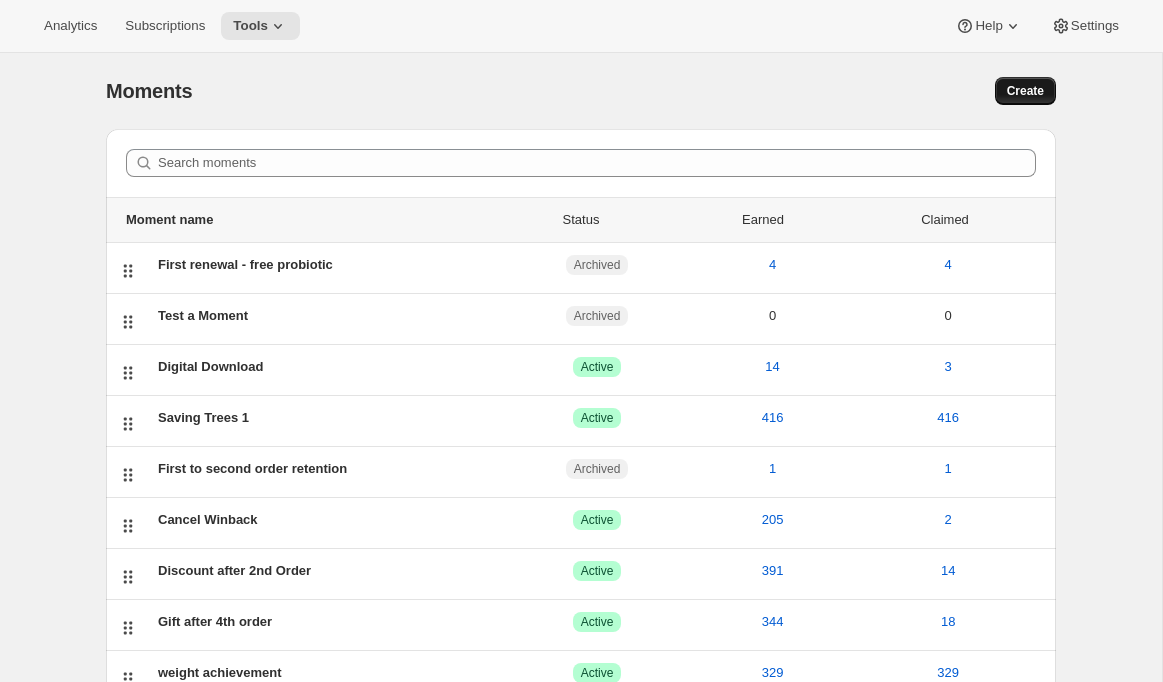 click on "Create" at bounding box center [1025, 91] 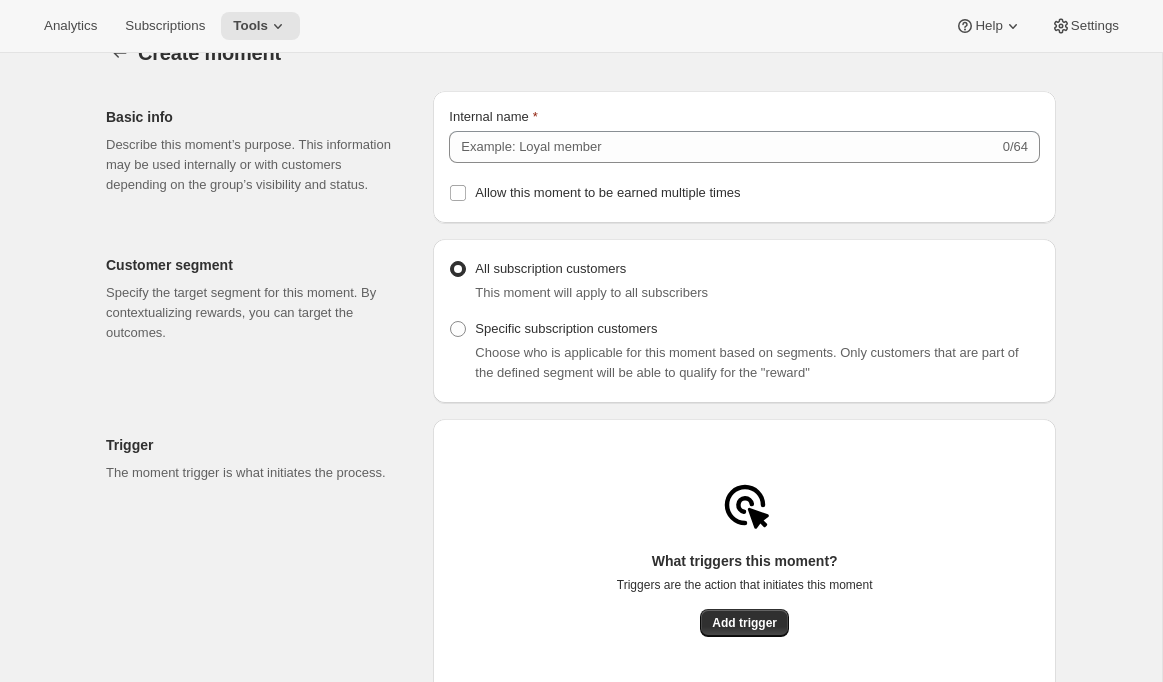 scroll, scrollTop: 42, scrollLeft: 0, axis: vertical 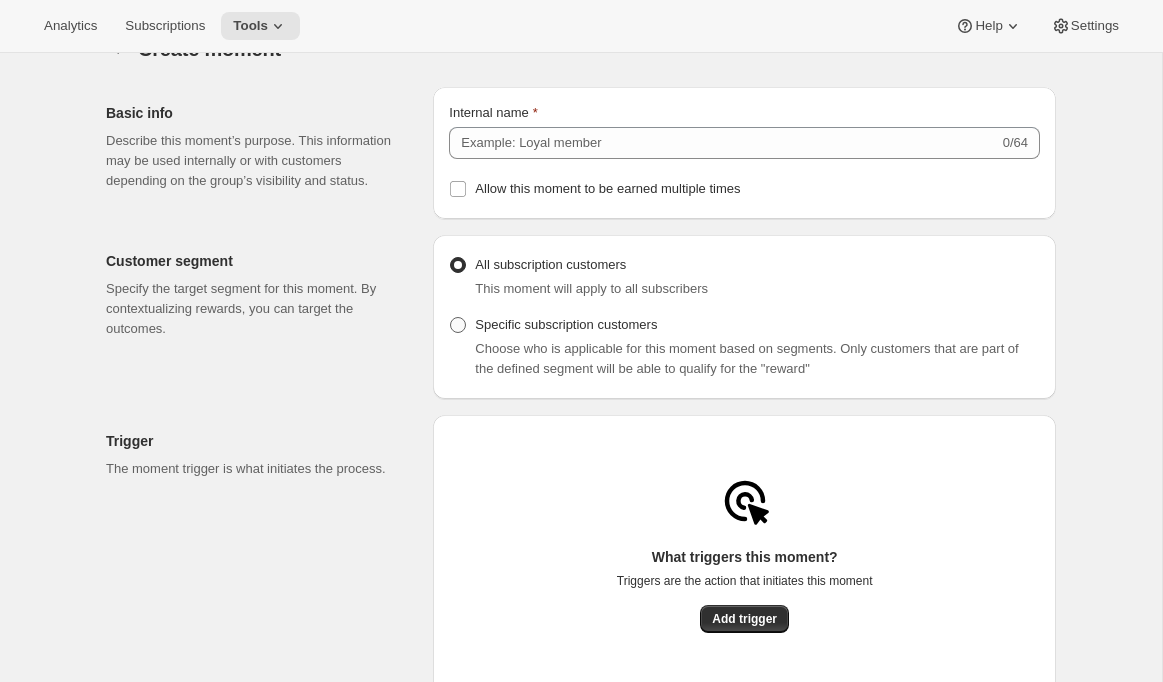 click on "Specific subscription customers" at bounding box center (553, 325) 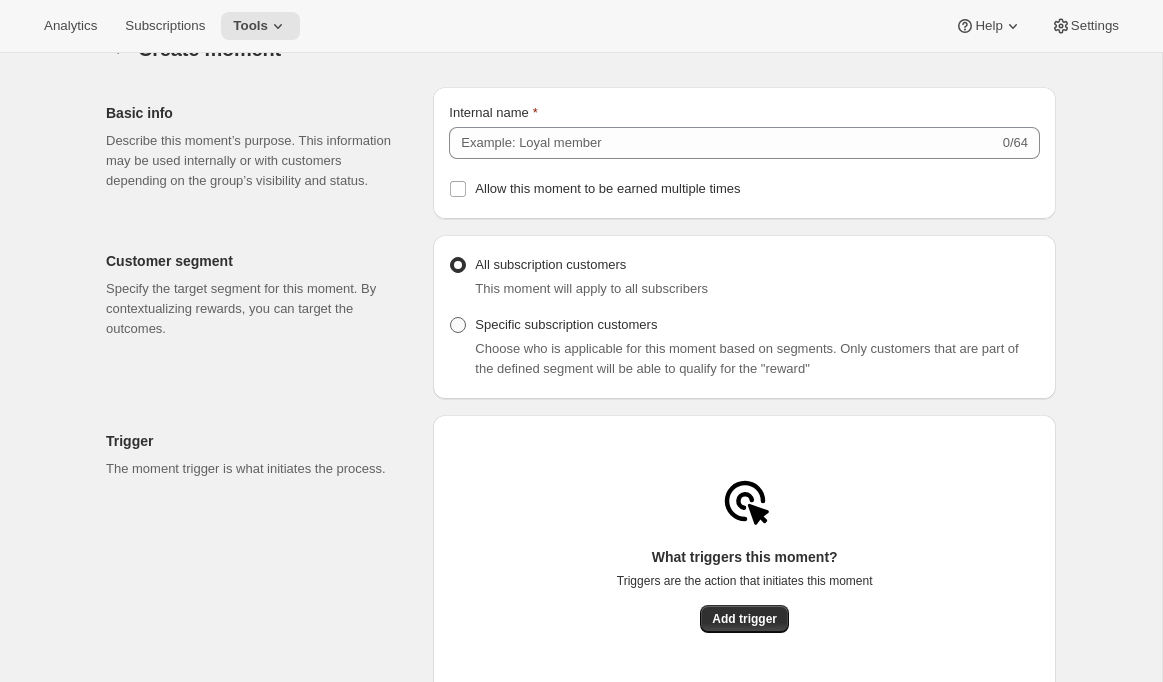 radio on "true" 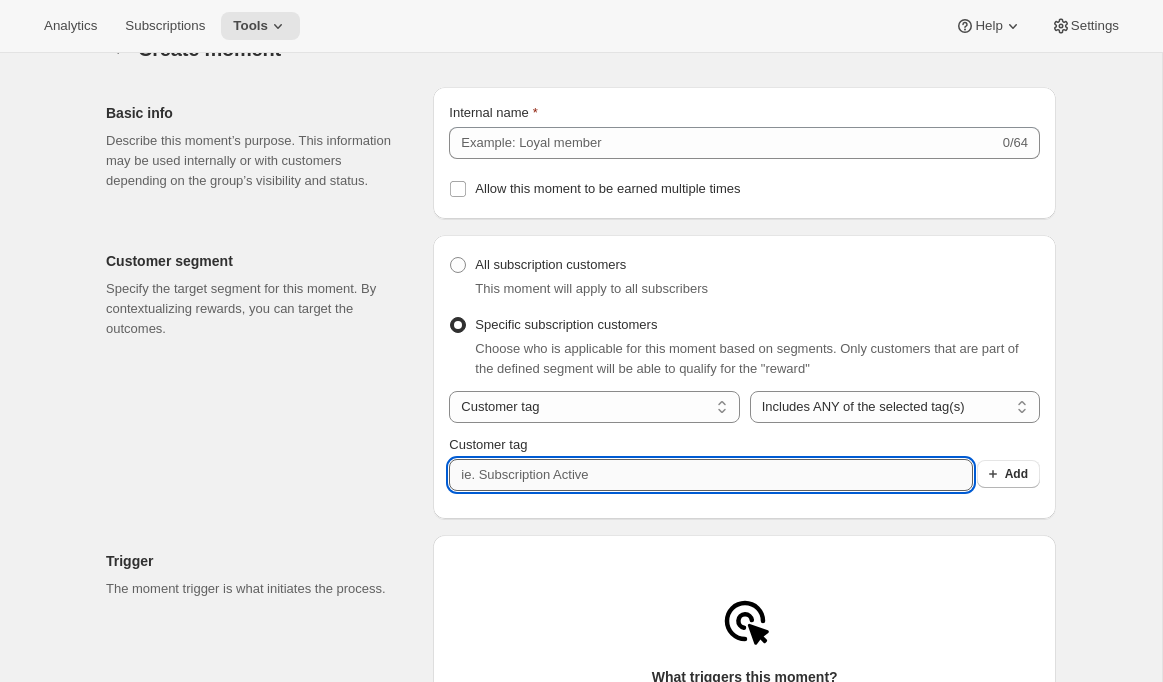 click on "Customer tag" at bounding box center [710, 475] 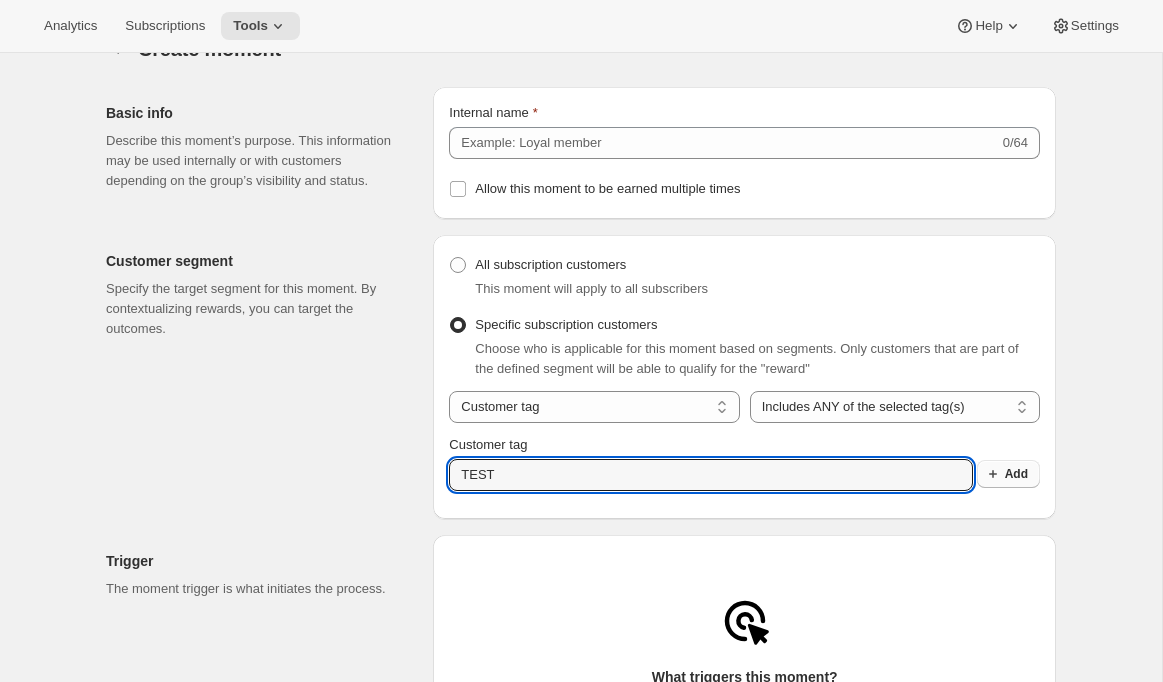 type on "TEST" 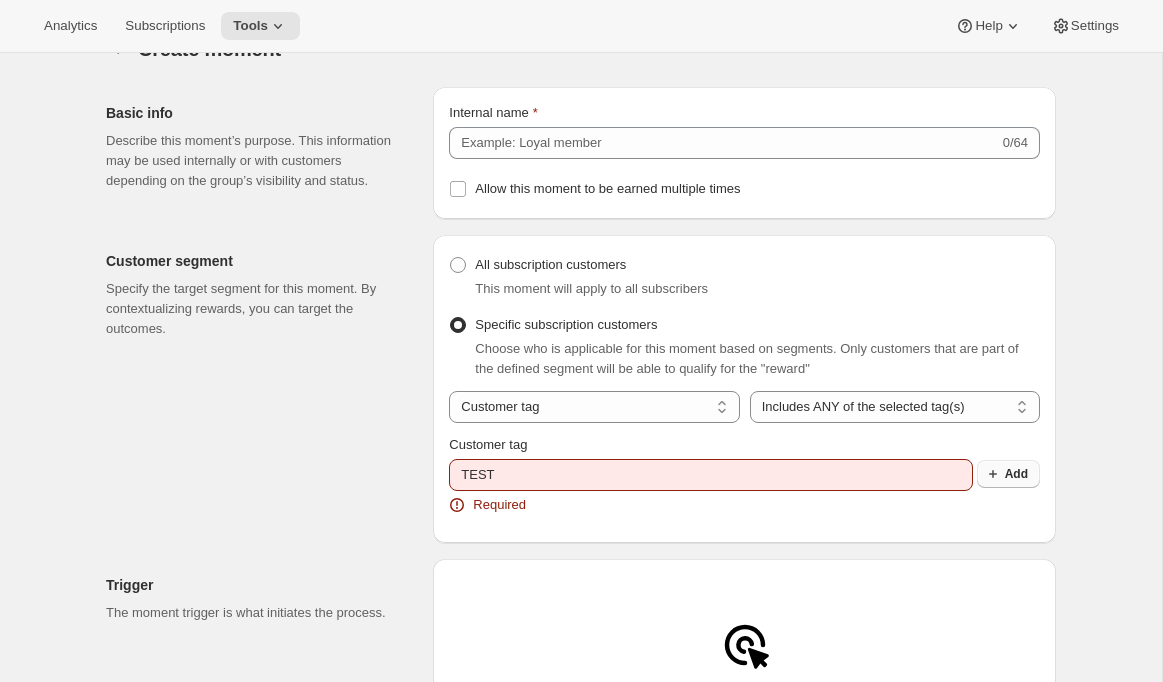 click 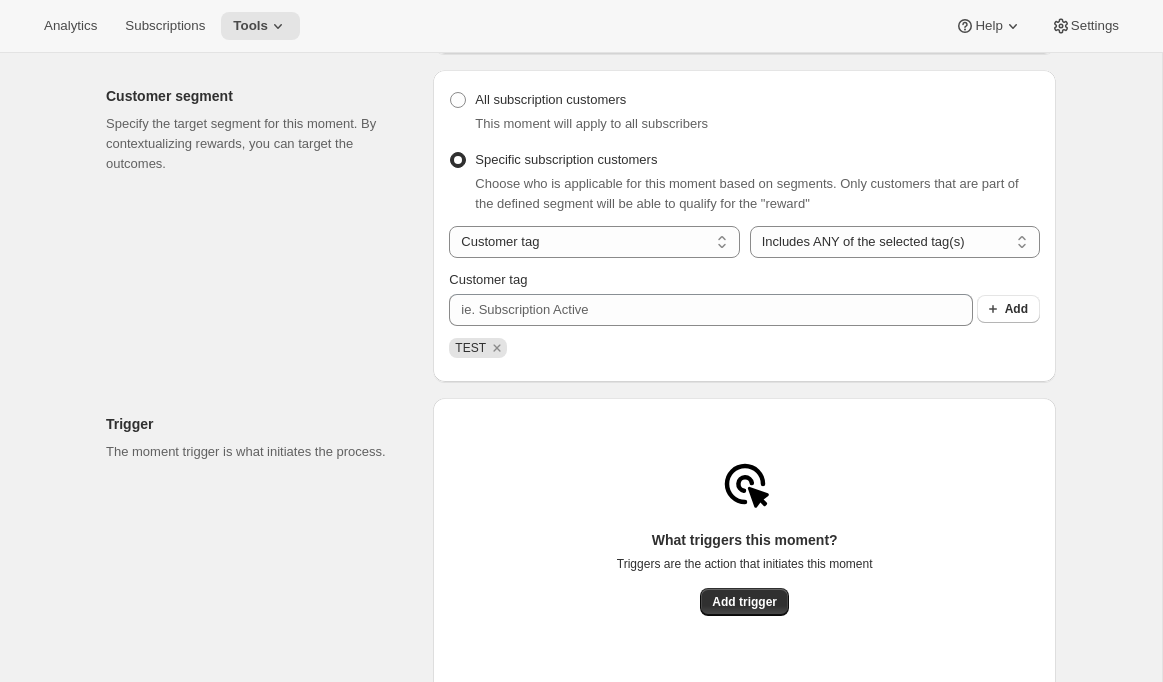 scroll, scrollTop: 210, scrollLeft: 0, axis: vertical 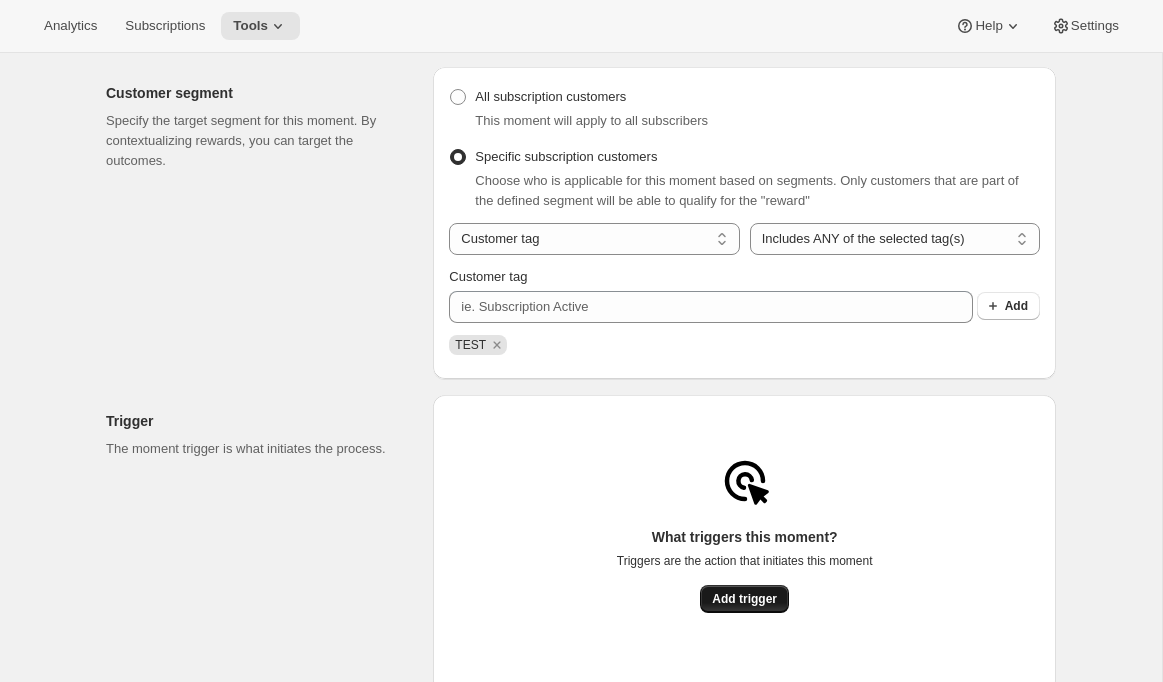 click on "Add trigger" at bounding box center (744, 599) 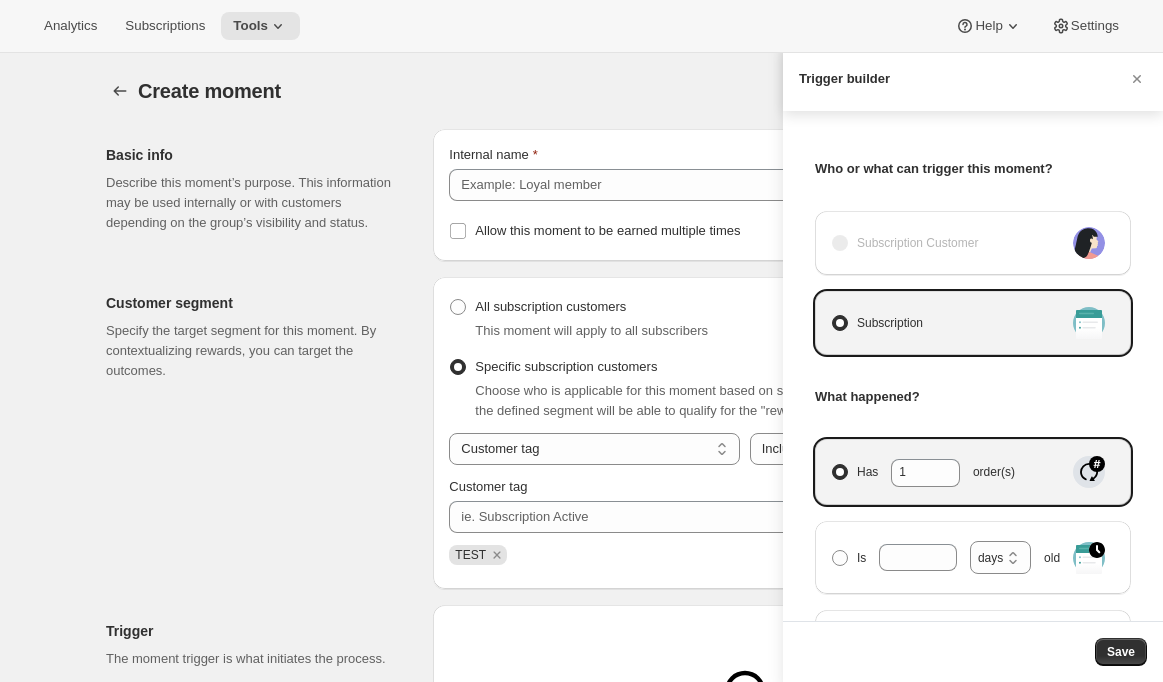 scroll, scrollTop: 0, scrollLeft: 0, axis: both 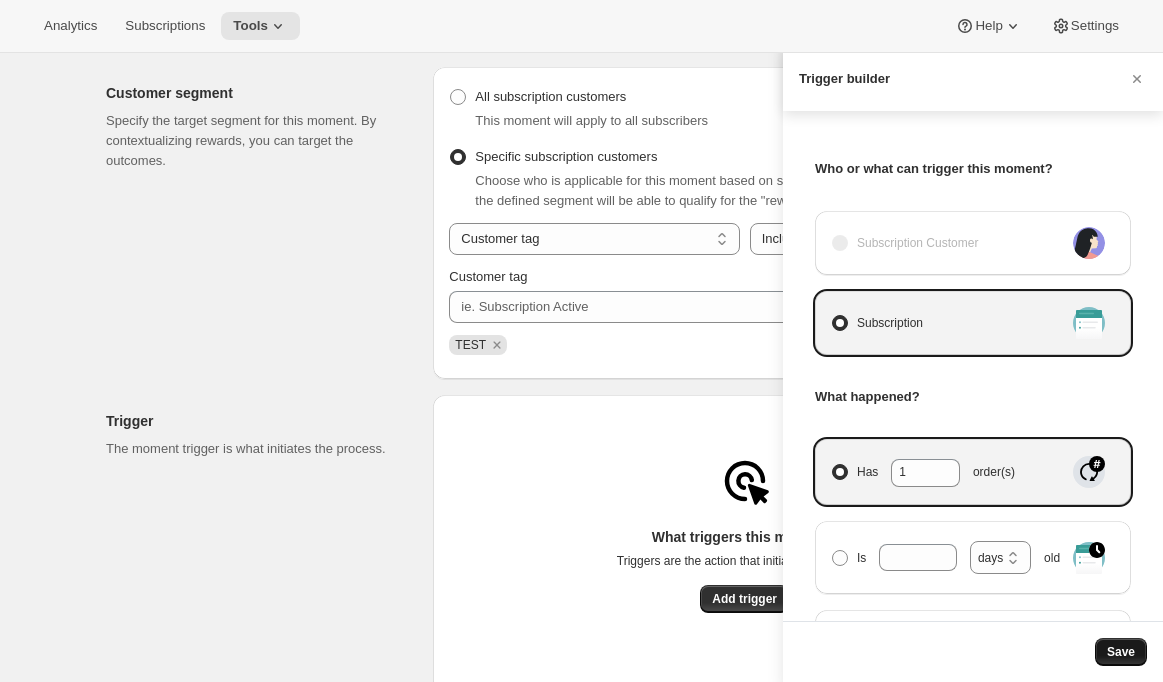 click on "Save" at bounding box center [1121, 652] 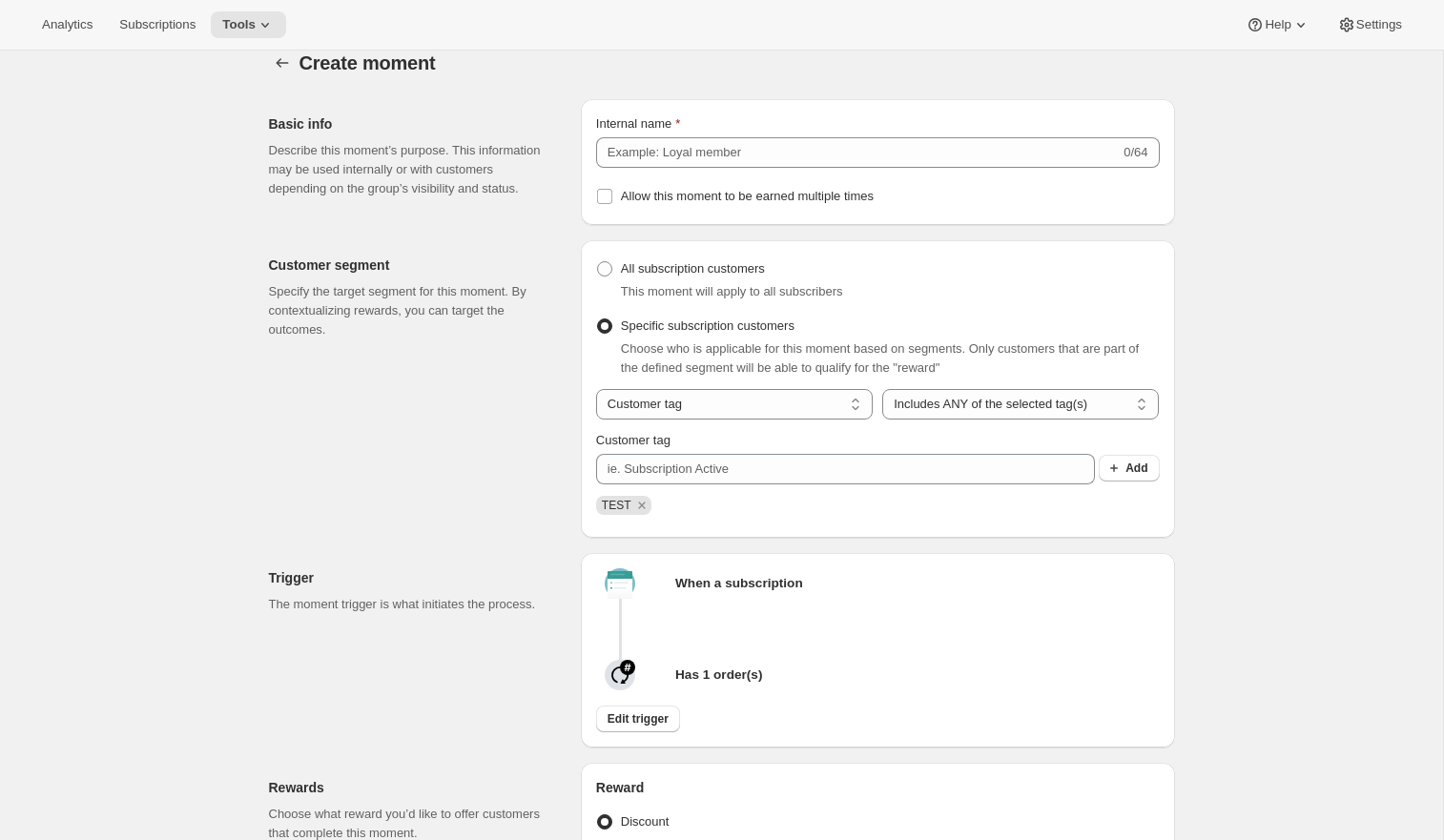 scroll, scrollTop: 22, scrollLeft: 0, axis: vertical 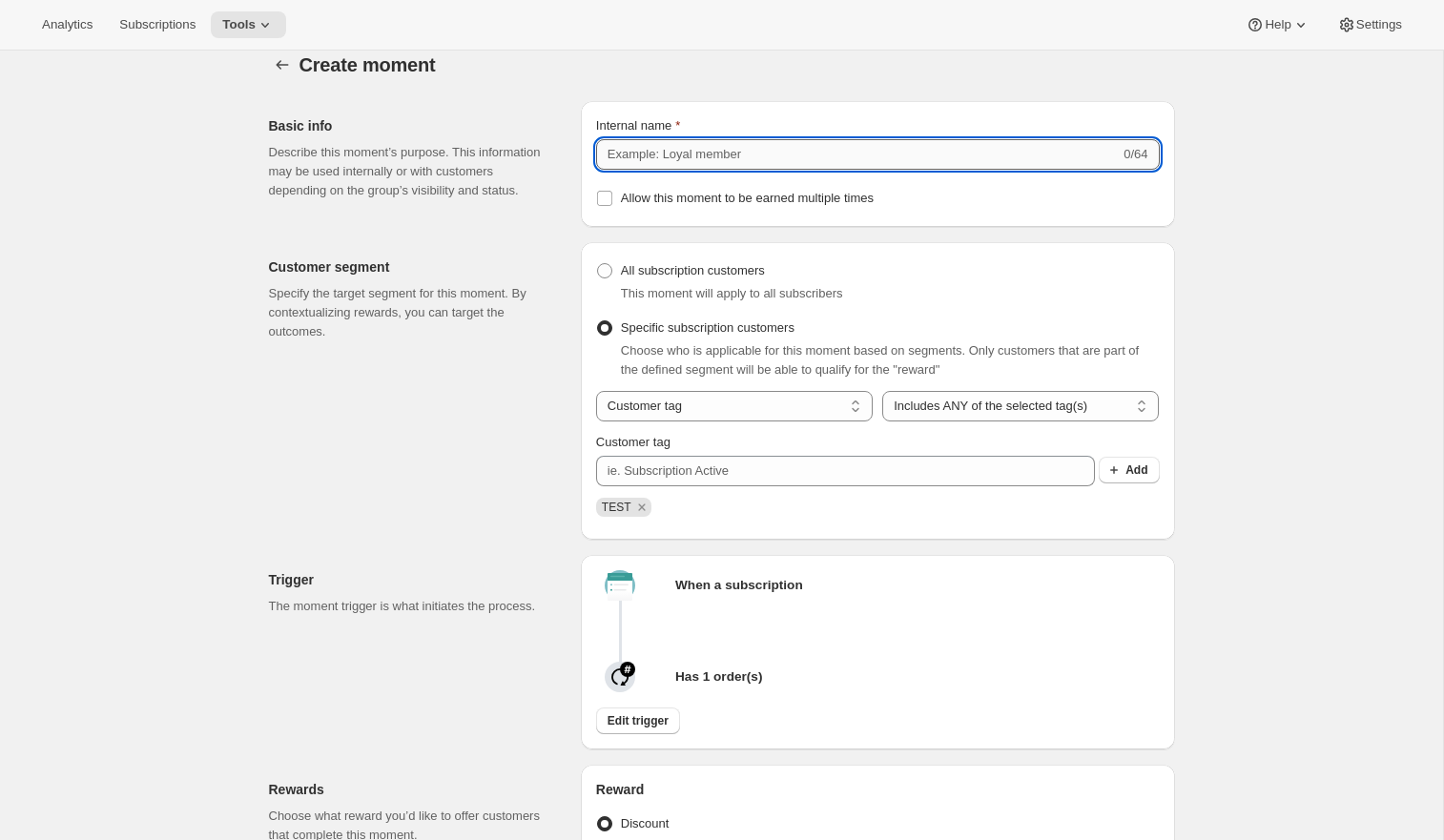 click on "Internal name" at bounding box center (857, 154) 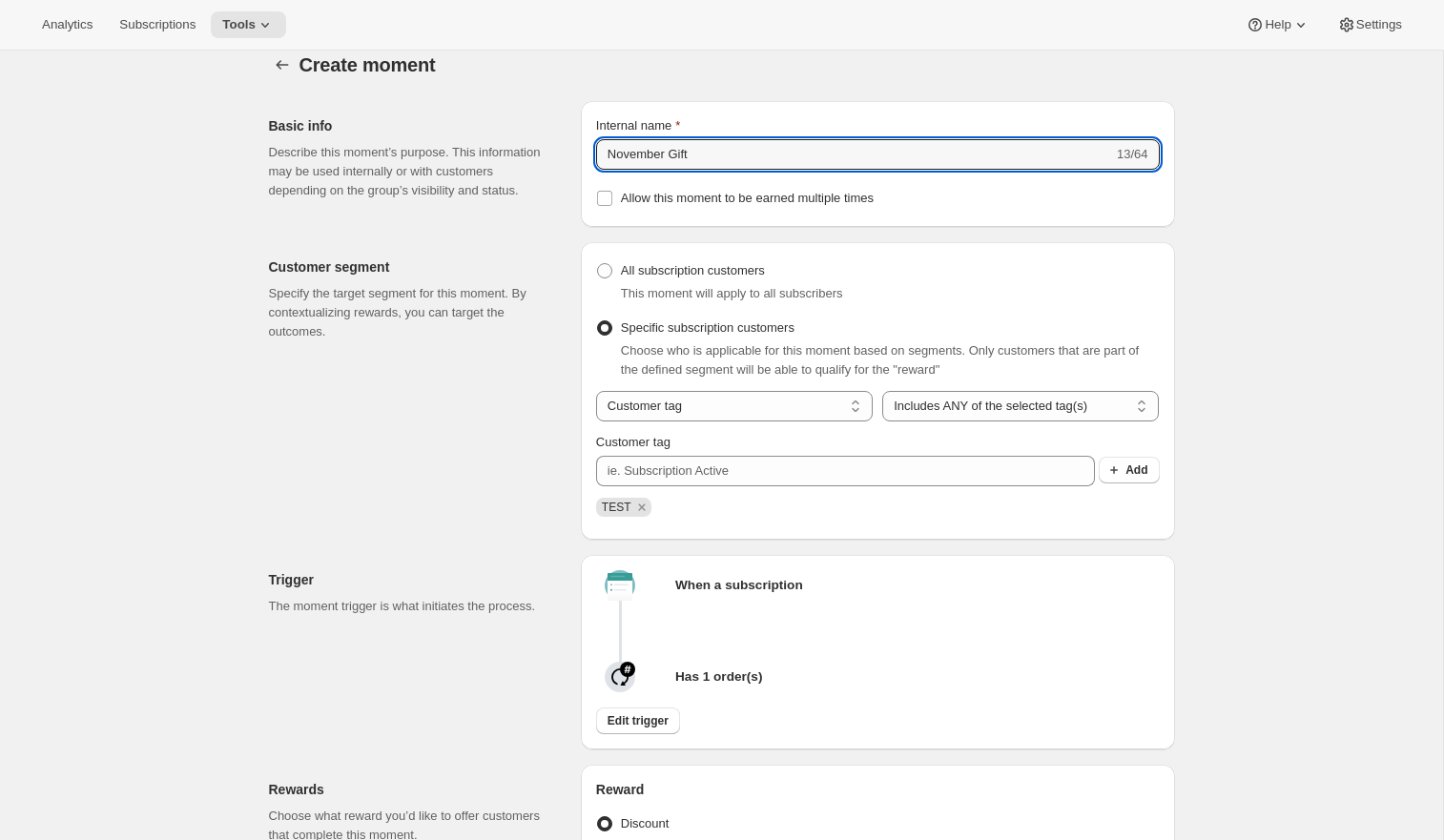 type on "November Gift" 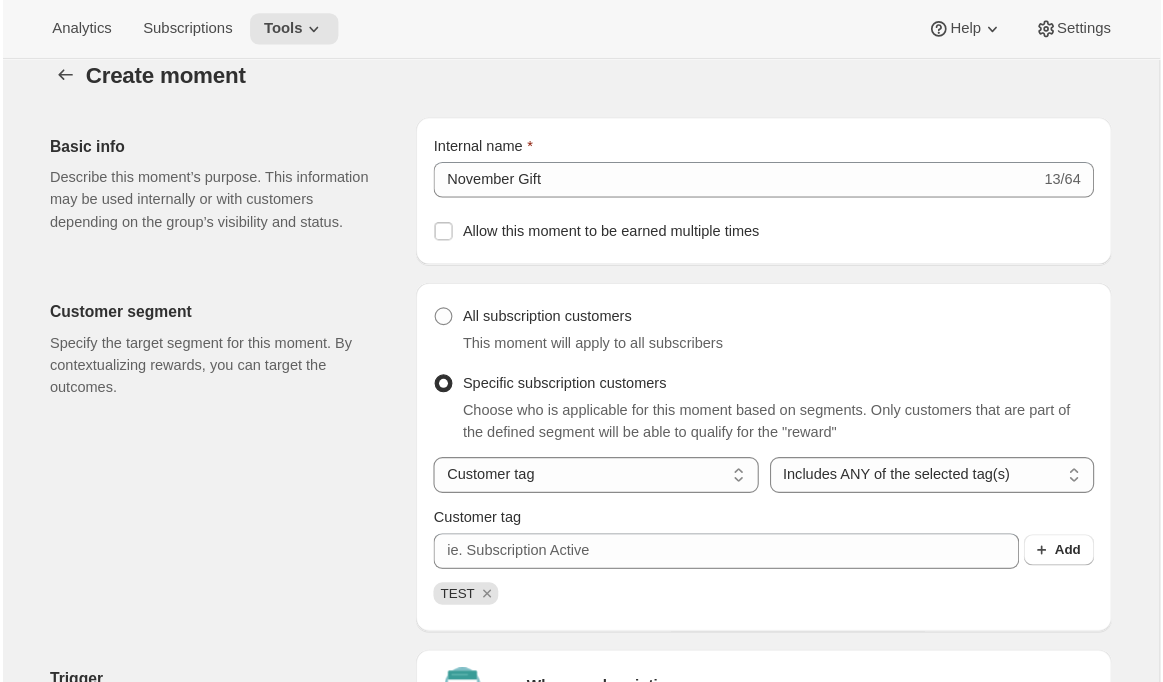 scroll, scrollTop: 24, scrollLeft: 0, axis: vertical 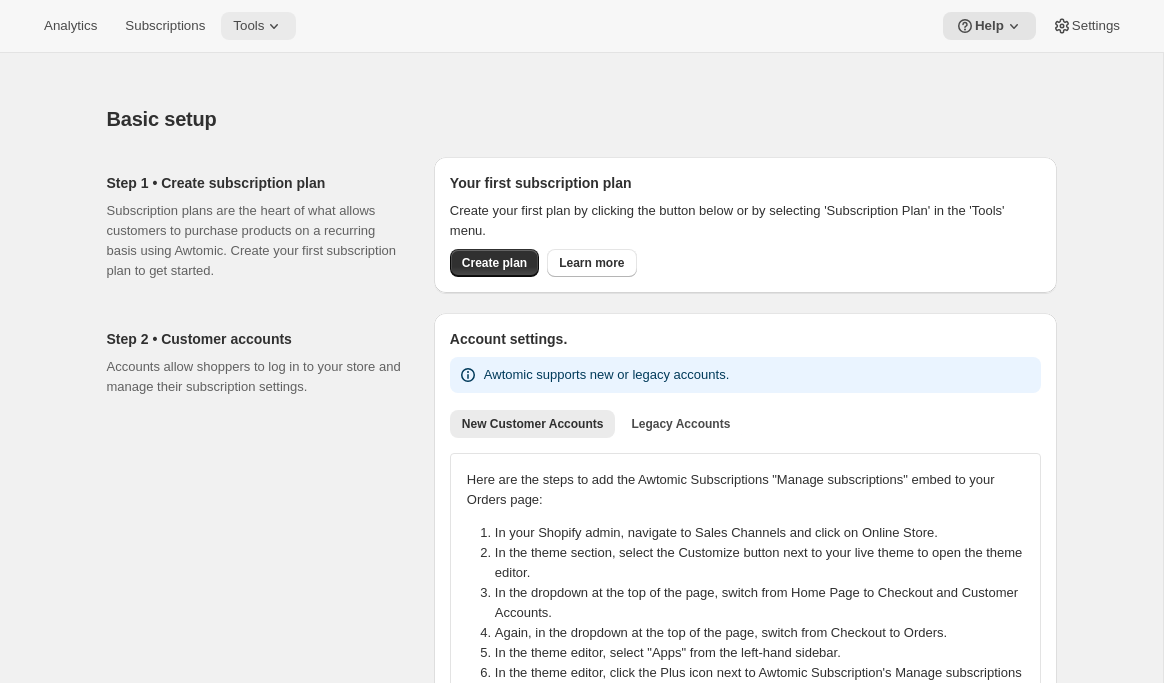 click 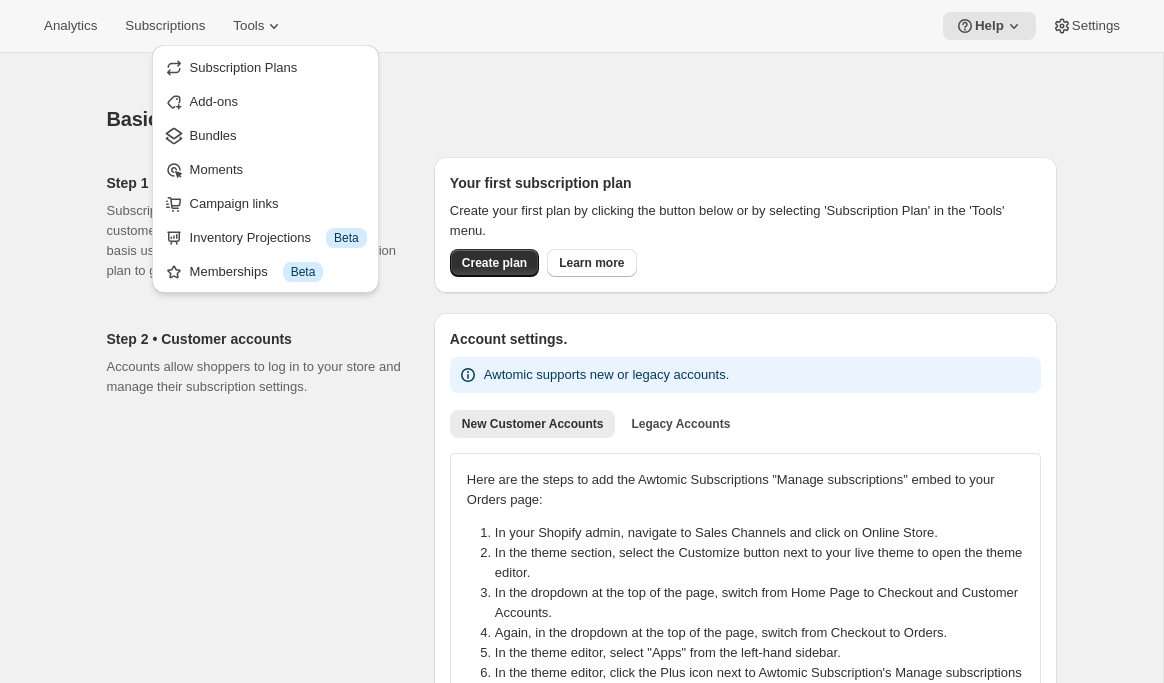 click on "Subscription Plans Add-ons Bundles Moments Campaign links Inventory Projections Info Beta Memberships Info Beta" at bounding box center (265, 169) 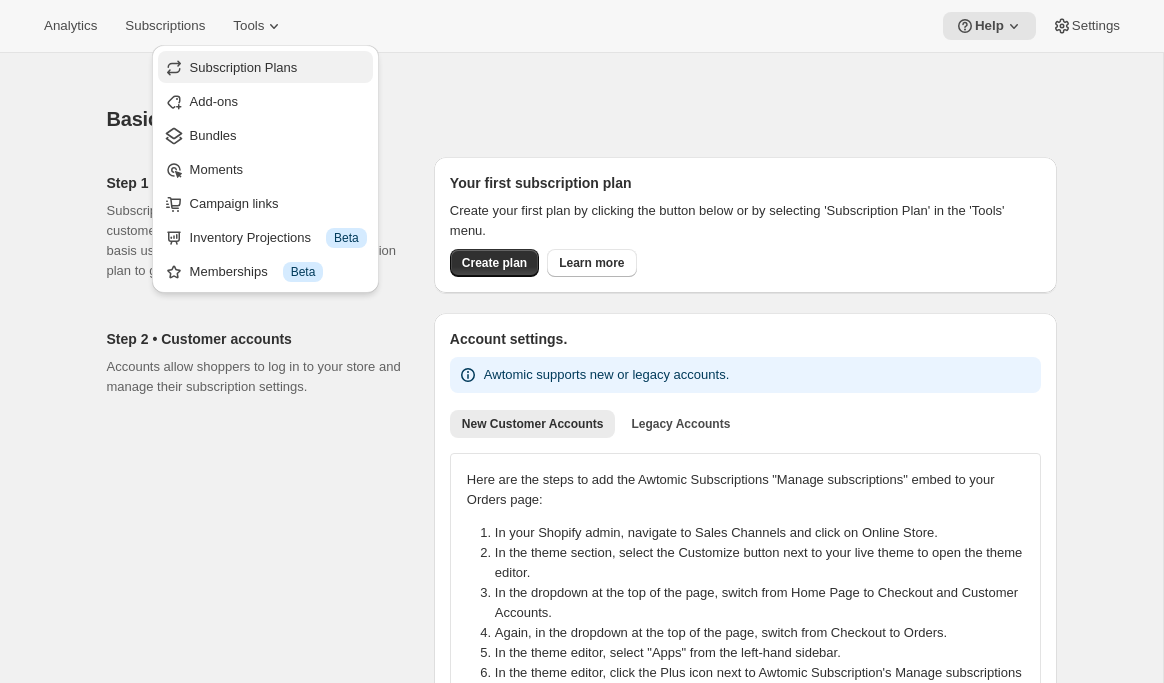 click on "Subscription Plans" at bounding box center (244, 67) 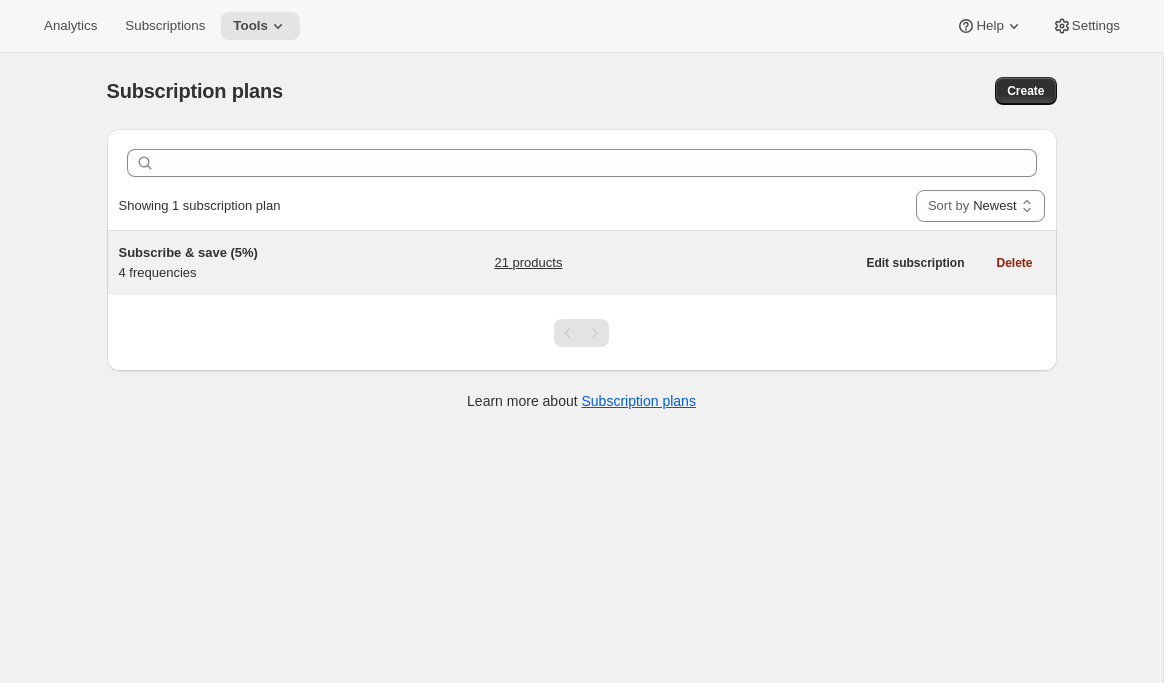 click on "Subscribe & save (5%) 4 frequencies" at bounding box center [244, 263] 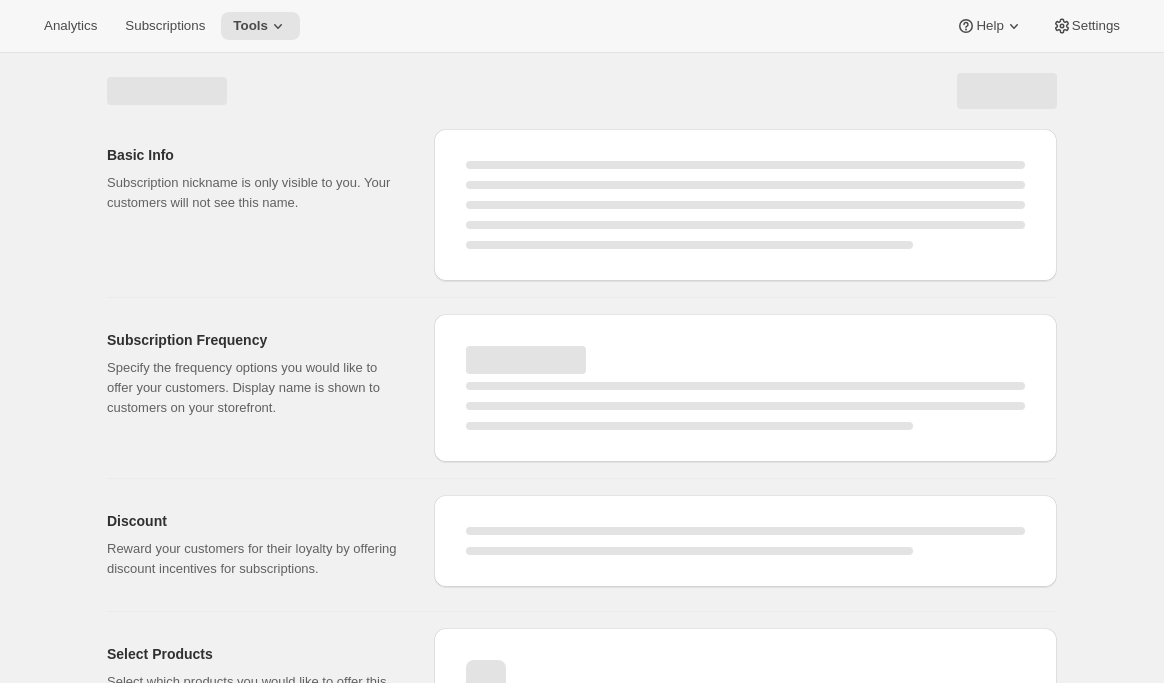 select on "WEEK" 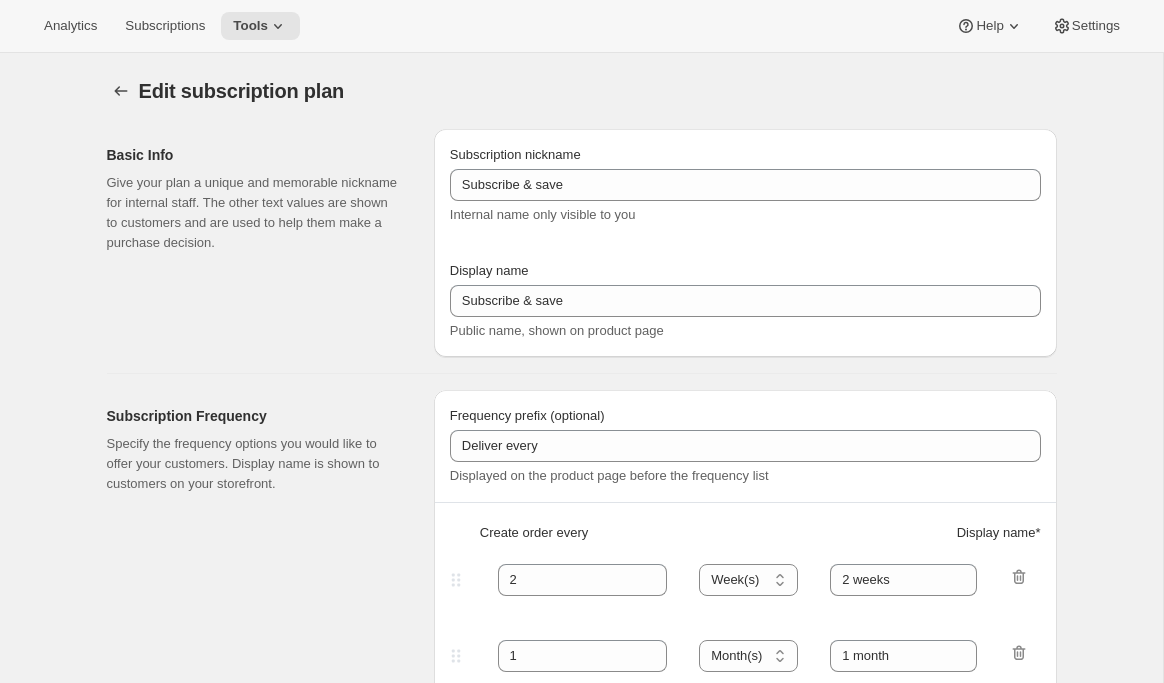 type on "Subscribe & save (5%)" 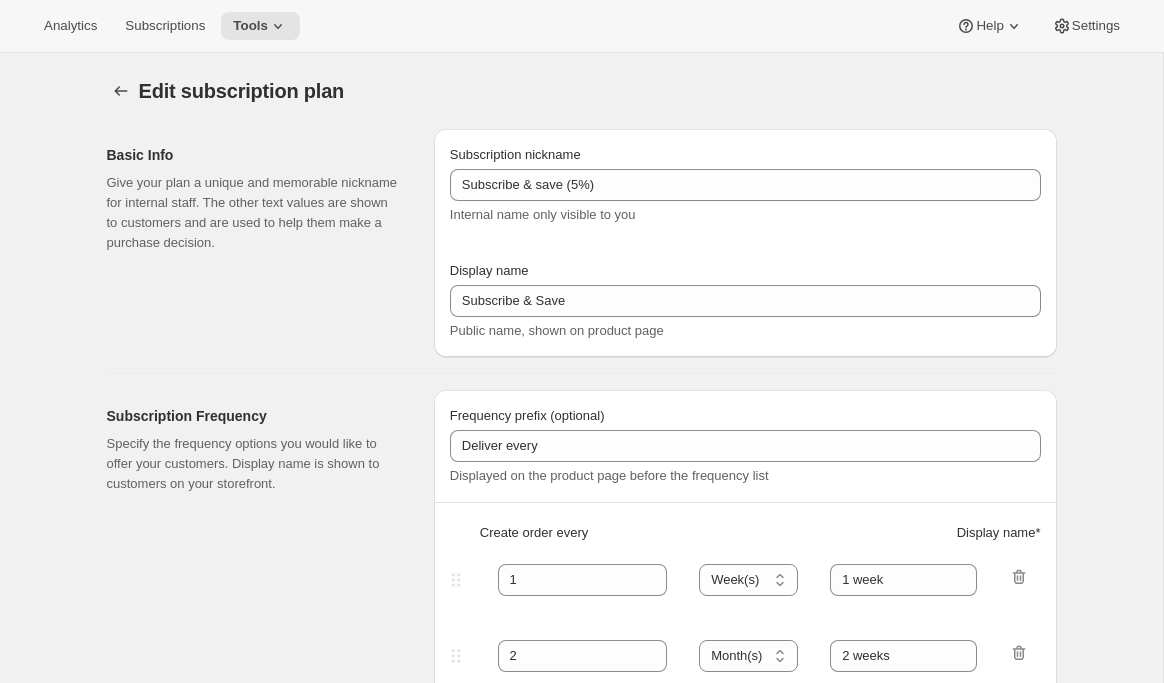select on "WEEK" 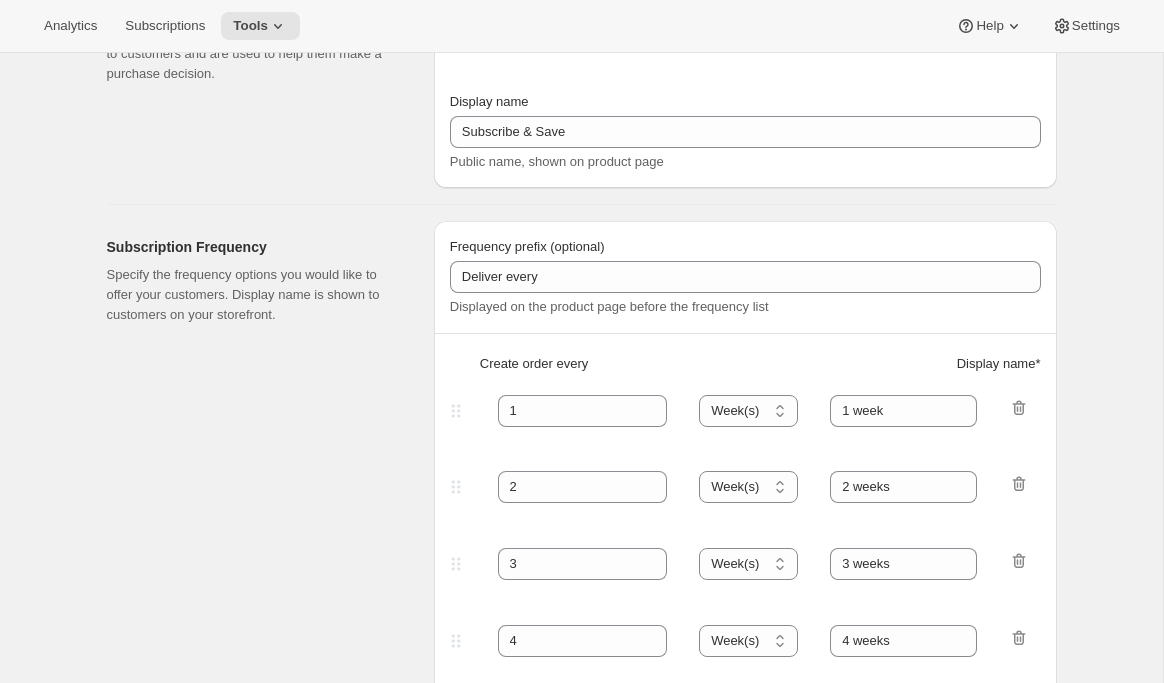 scroll, scrollTop: 0, scrollLeft: 0, axis: both 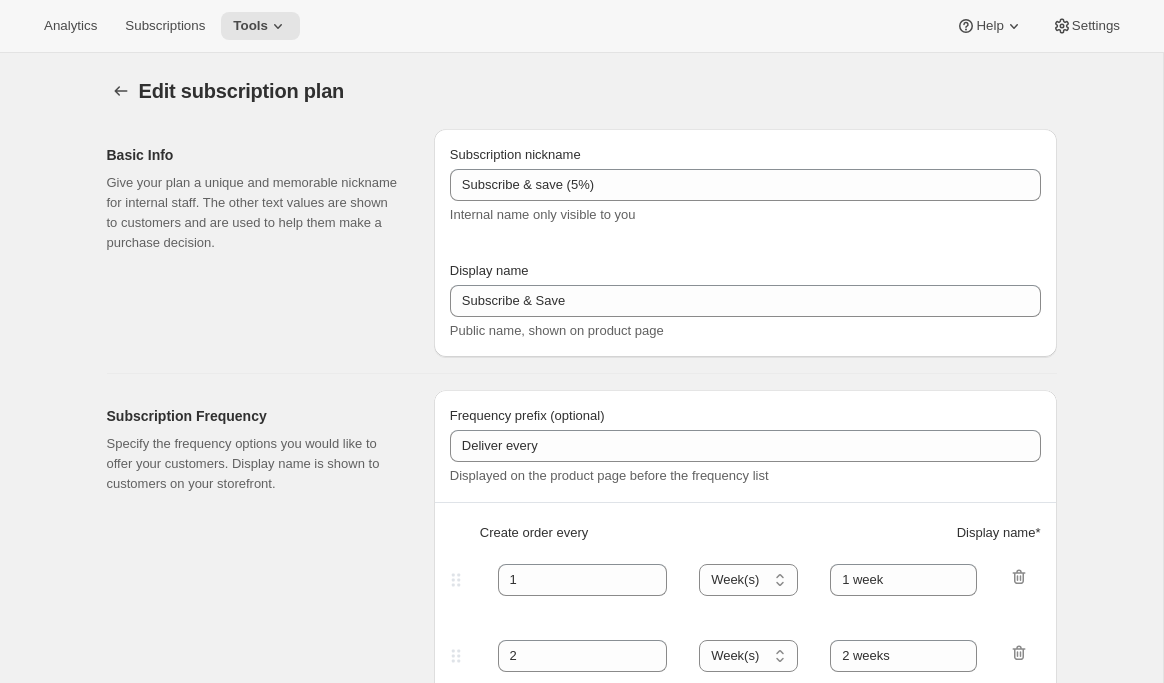 click on "Analytics Subscriptions Tools Help Settings" at bounding box center [582, 26] 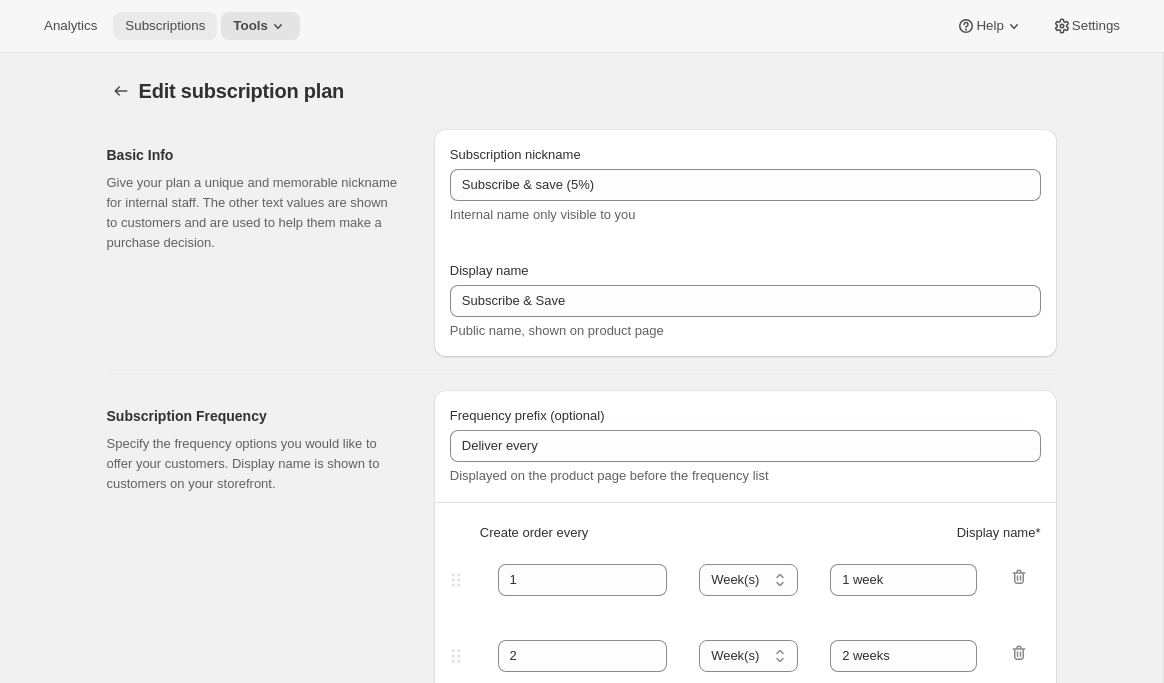 click on "Subscriptions" at bounding box center (165, 26) 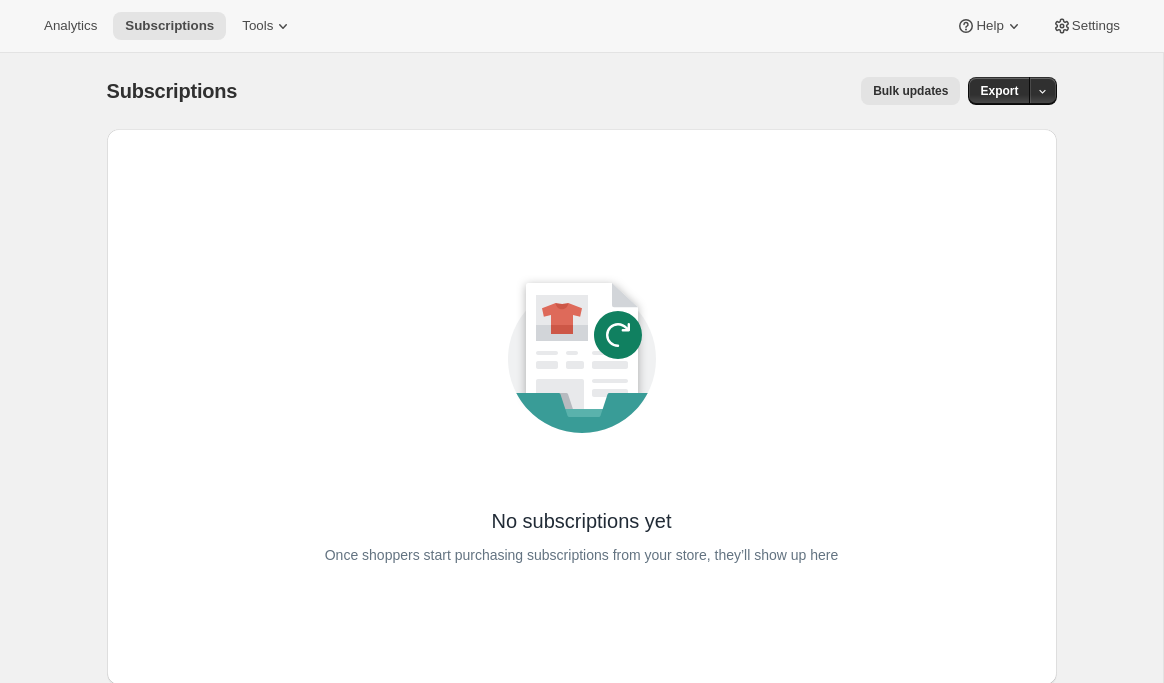 scroll, scrollTop: 4, scrollLeft: 0, axis: vertical 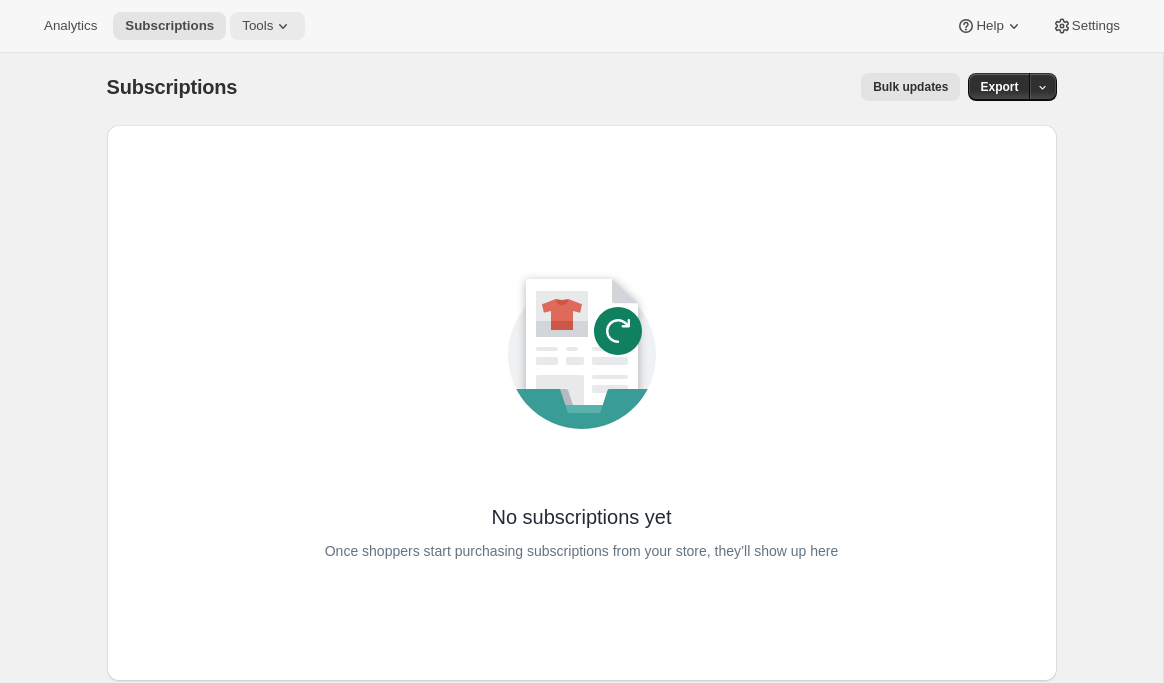 click on "Tools" at bounding box center [257, 26] 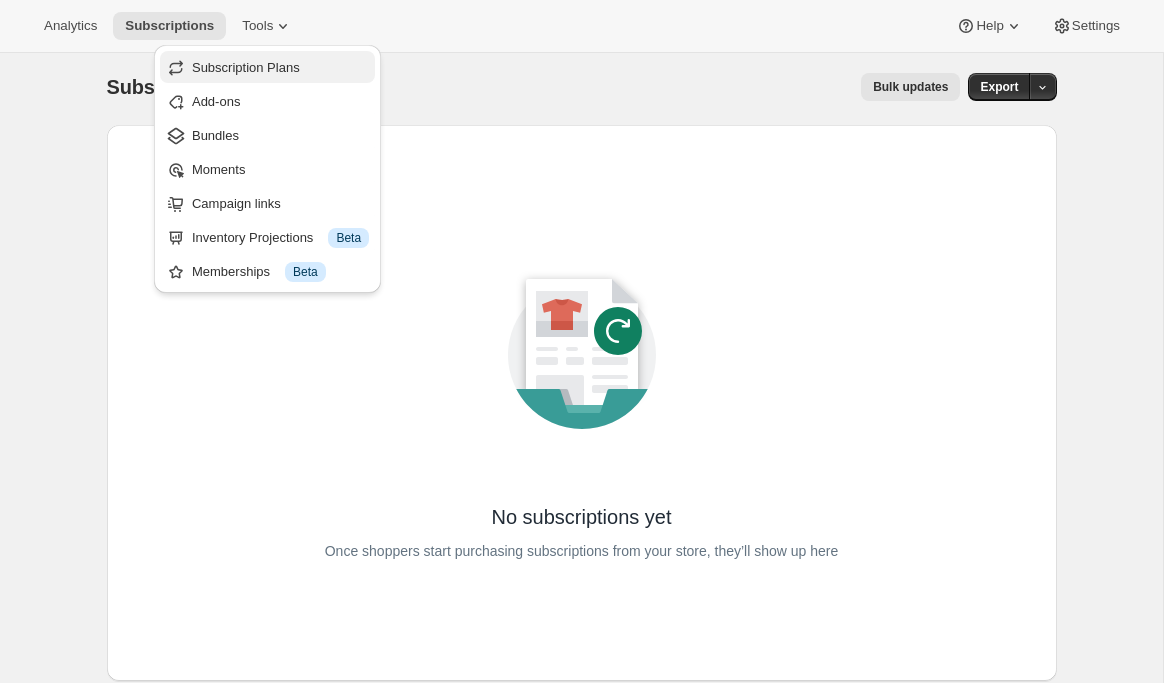 click on "Subscription Plans" at bounding box center (280, 68) 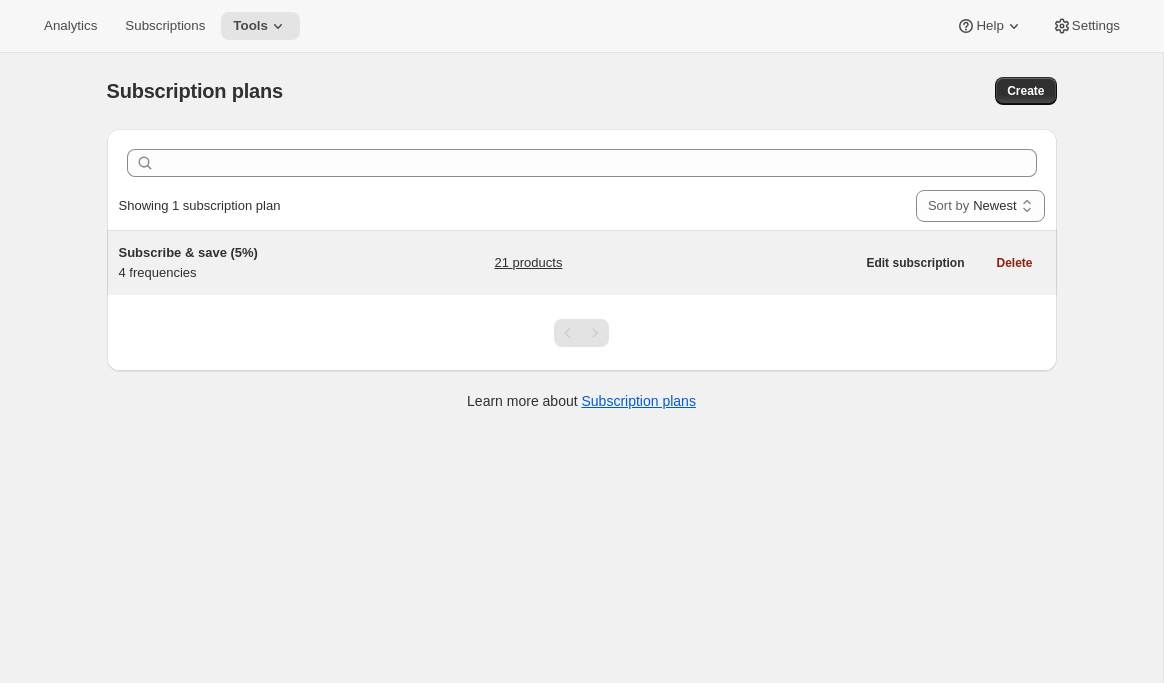 click on "Subscribe & save (5%) 4 frequencies 21   products Edit subscription Delete" at bounding box center [582, 263] 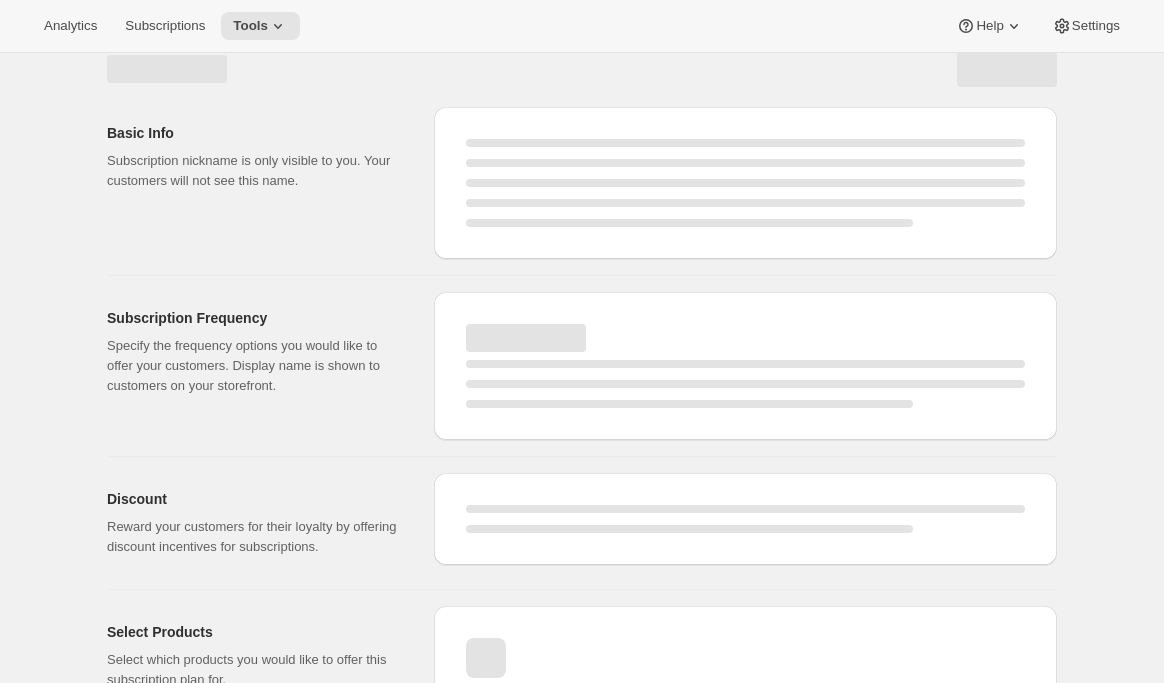 select on "WEEK" 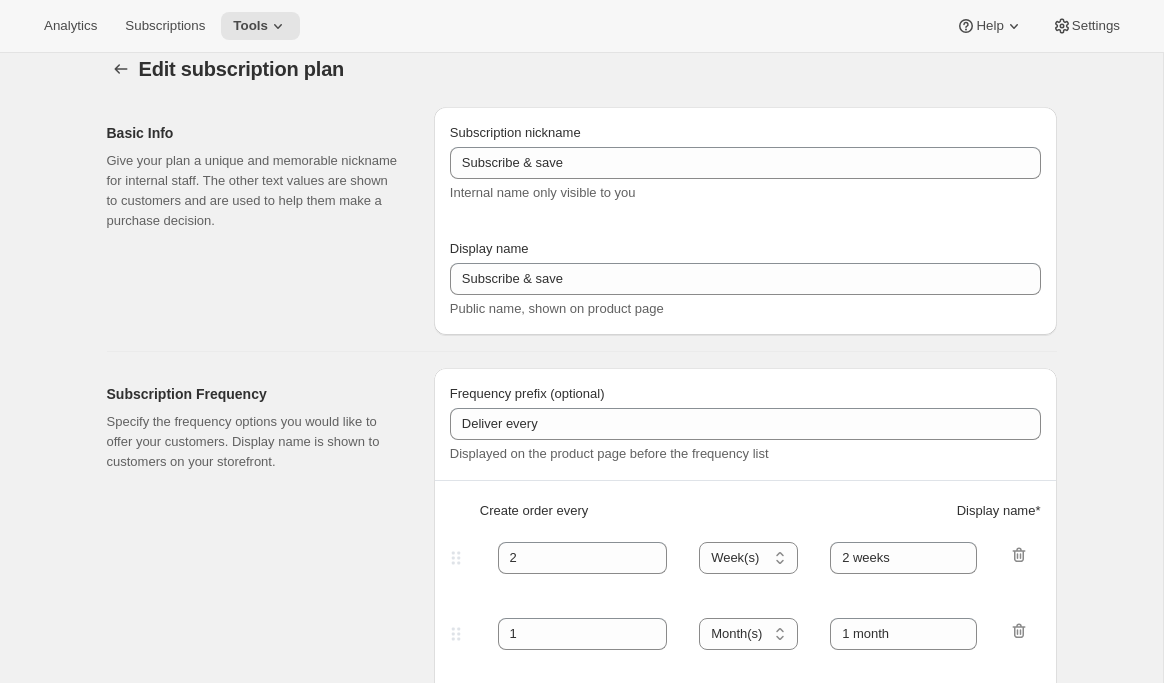 type on "Subscribe & save (5%)" 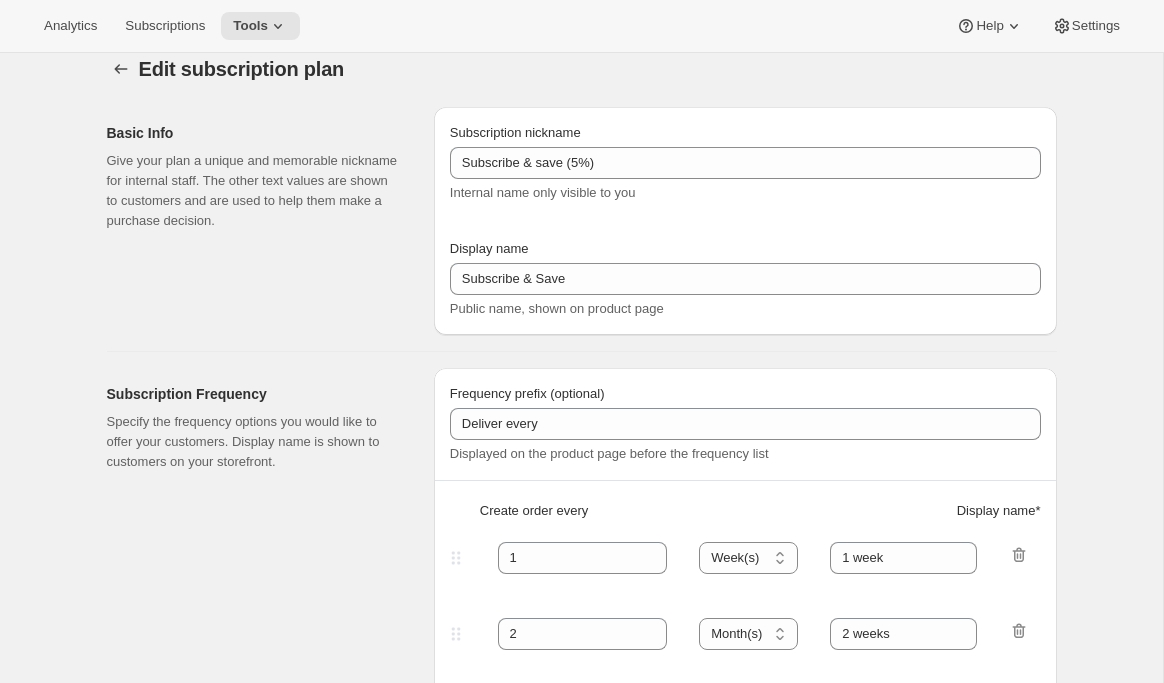 select on "WEEK" 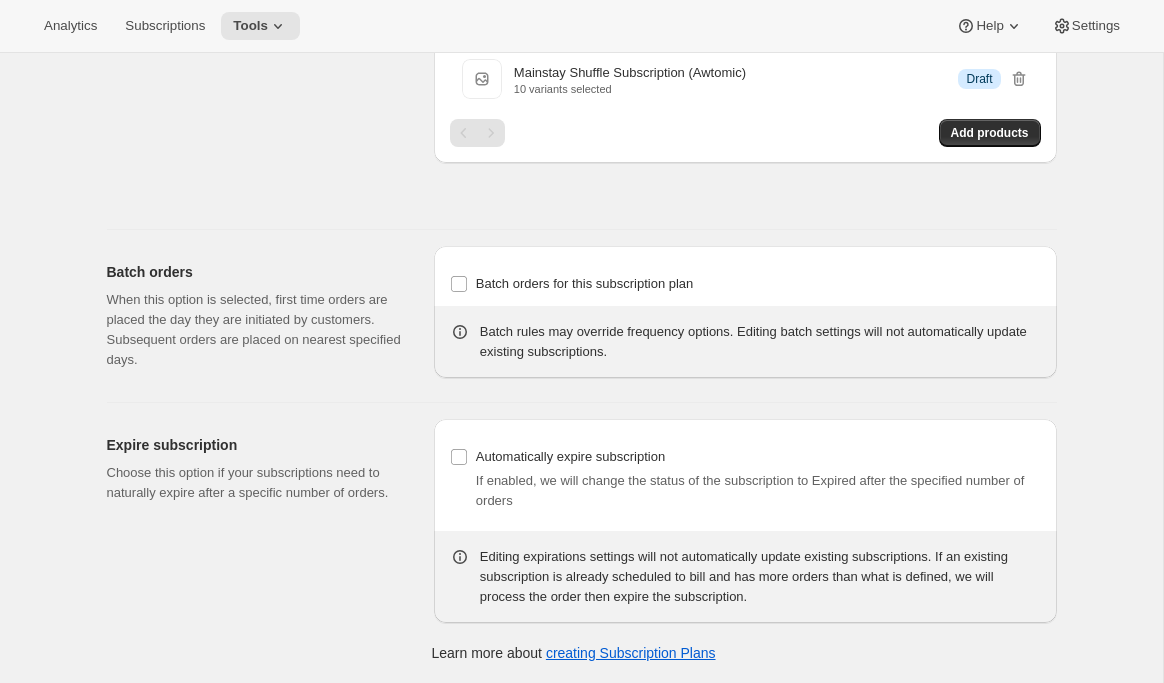 scroll, scrollTop: 1205, scrollLeft: 0, axis: vertical 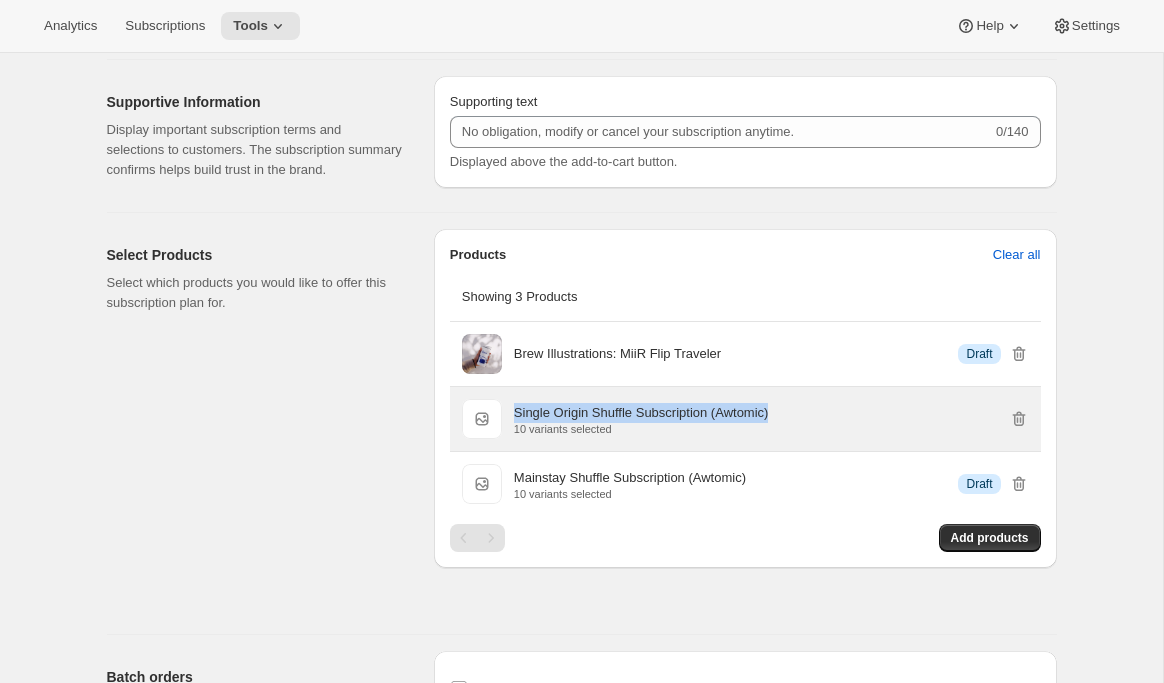 drag, startPoint x: 802, startPoint y: 459, endPoint x: 516, endPoint y: 452, distance: 286.08566 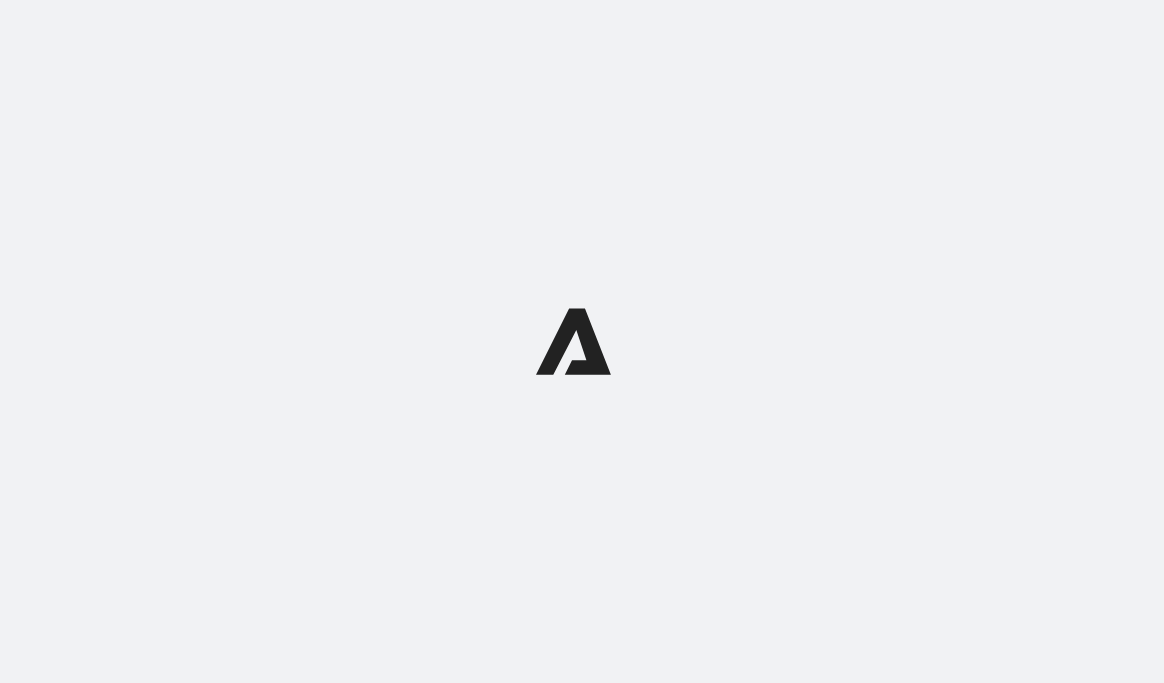 scroll, scrollTop: 0, scrollLeft: 0, axis: both 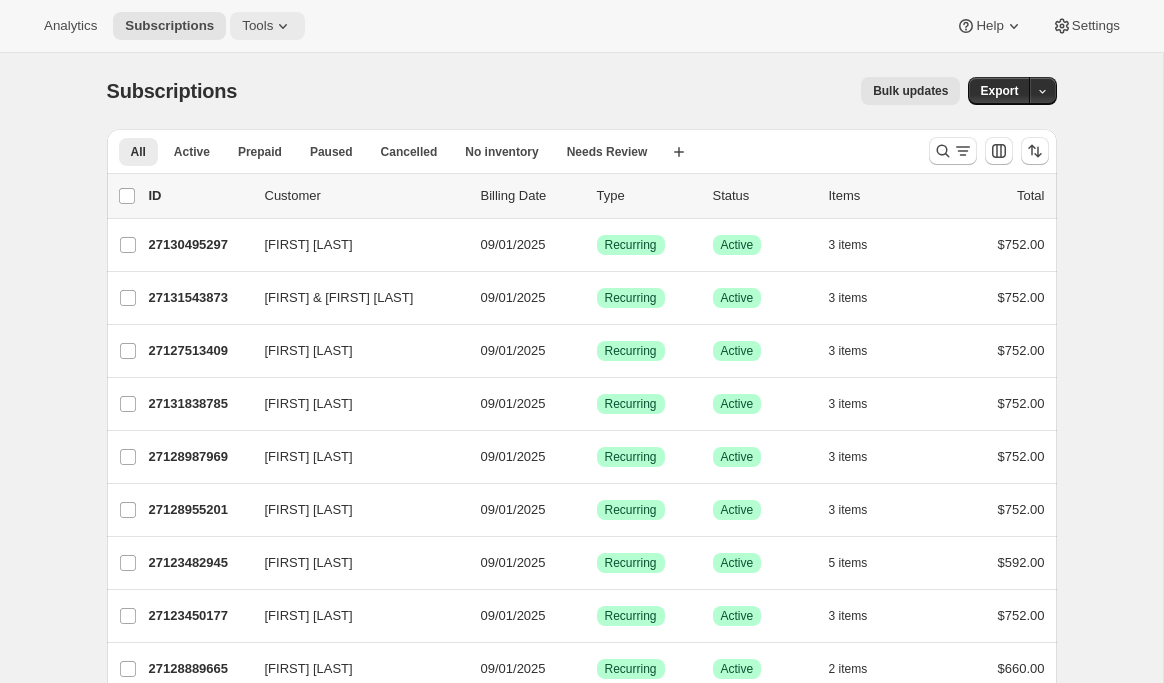 click on "Tools" at bounding box center [257, 26] 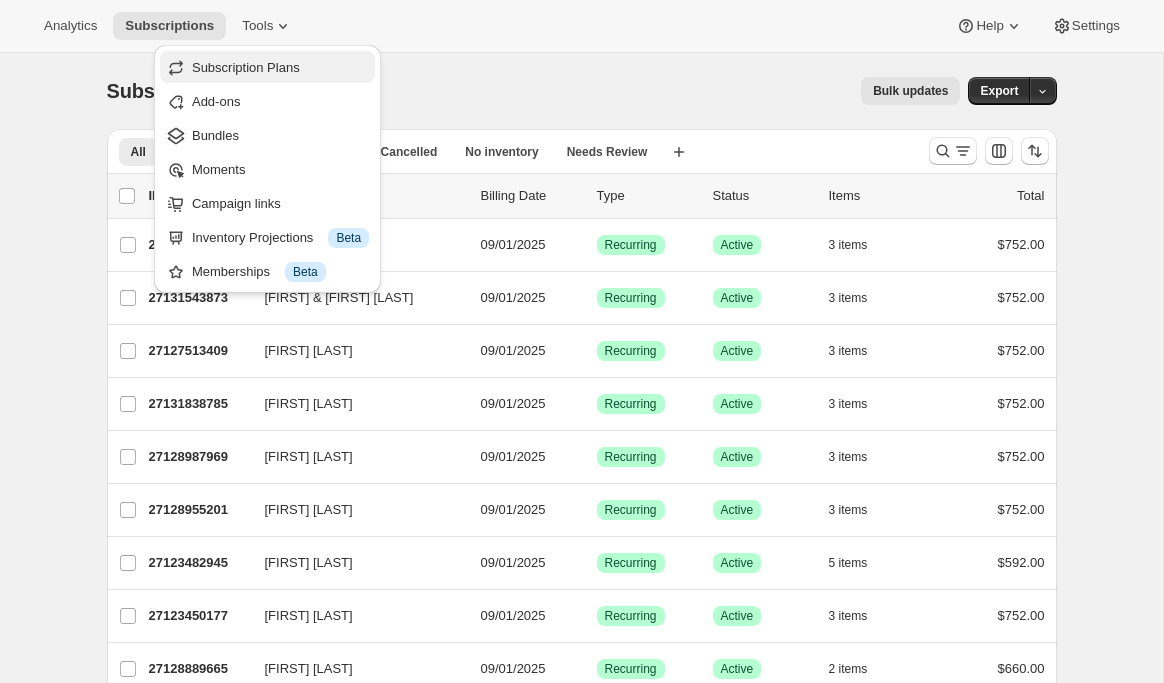 click on "Subscription Plans" at bounding box center [267, 67] 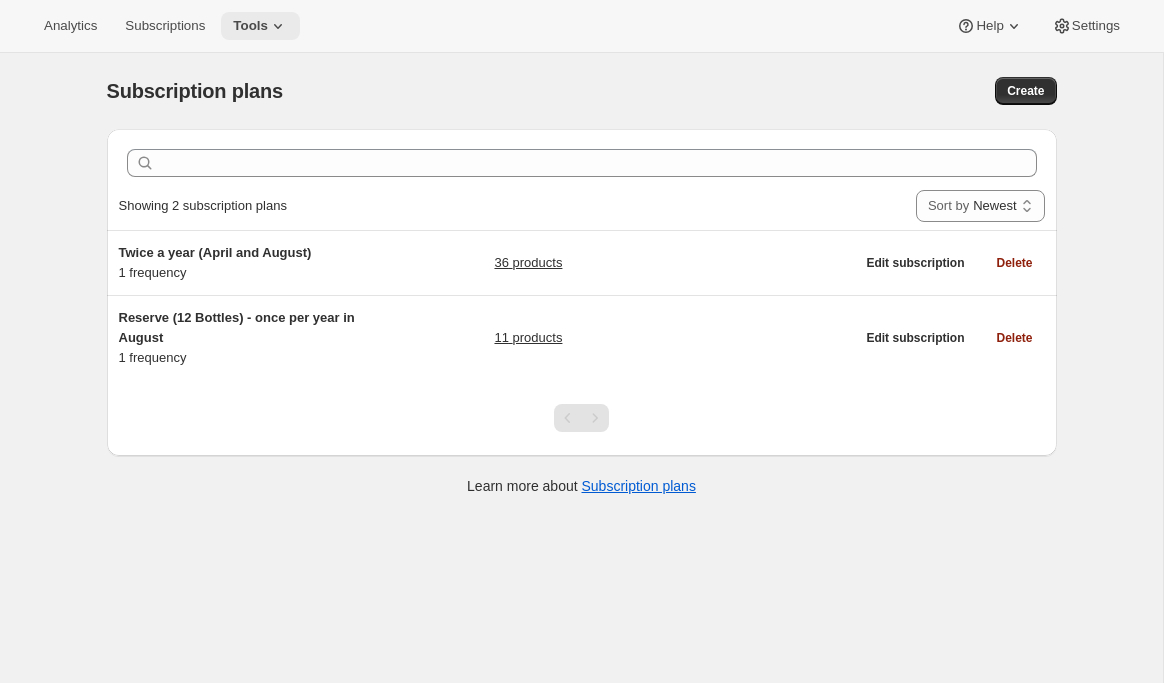 click 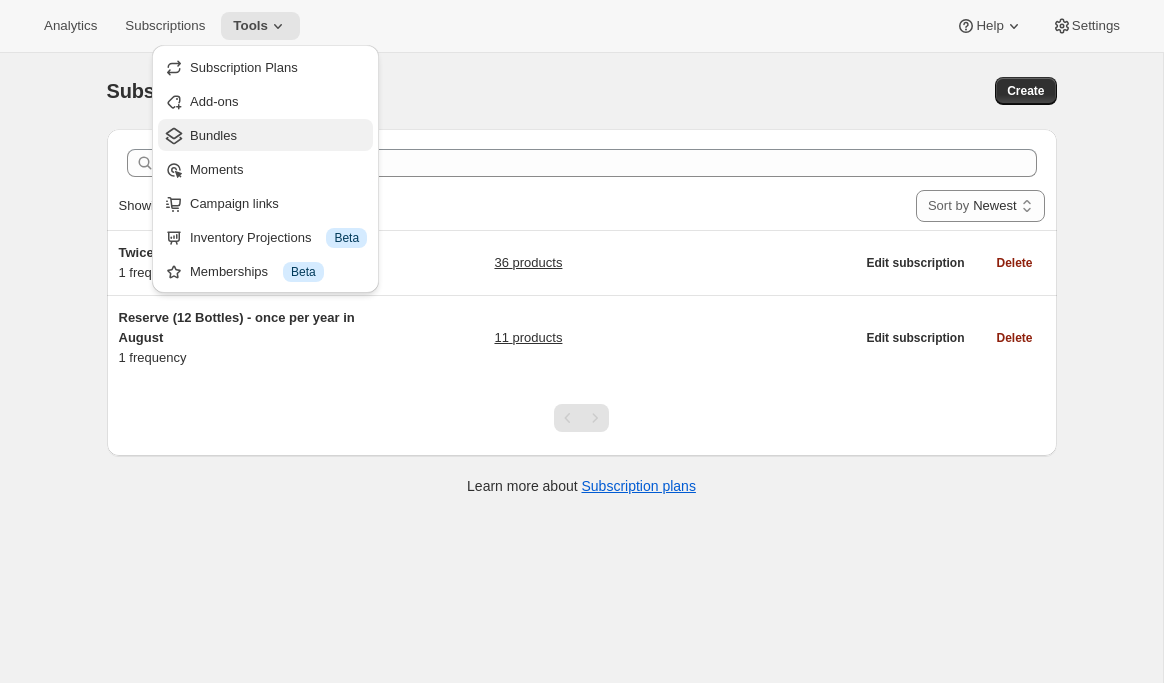 click on "Bundles" at bounding box center (278, 136) 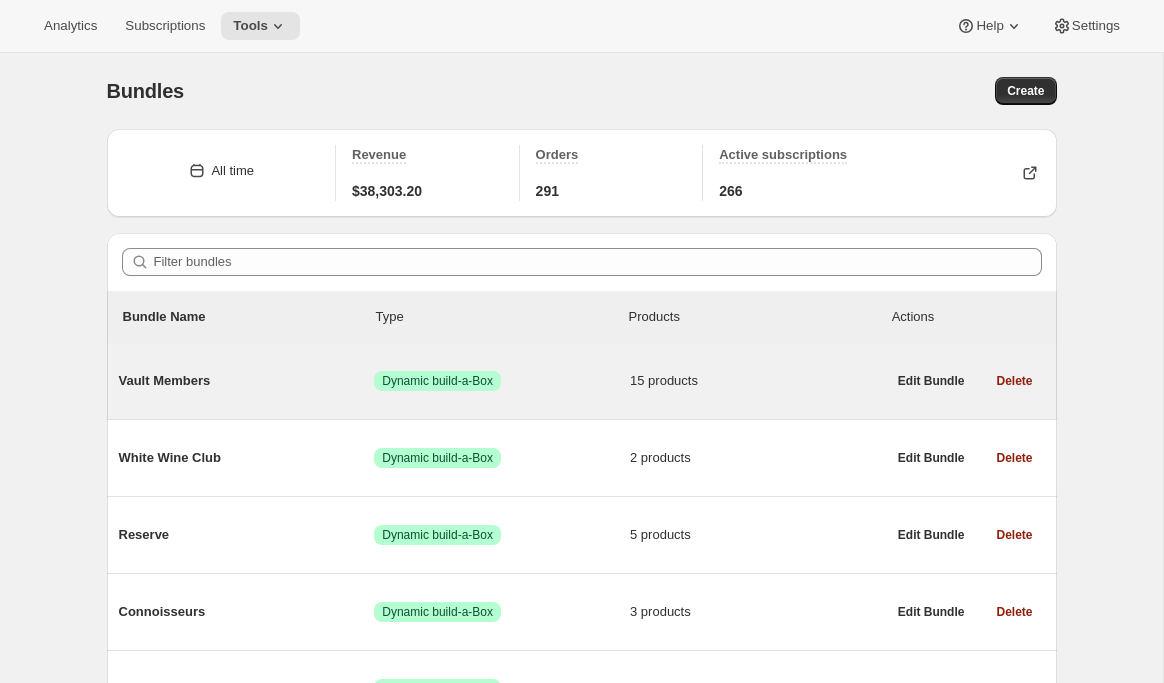 click on "Vault Members" at bounding box center [247, 381] 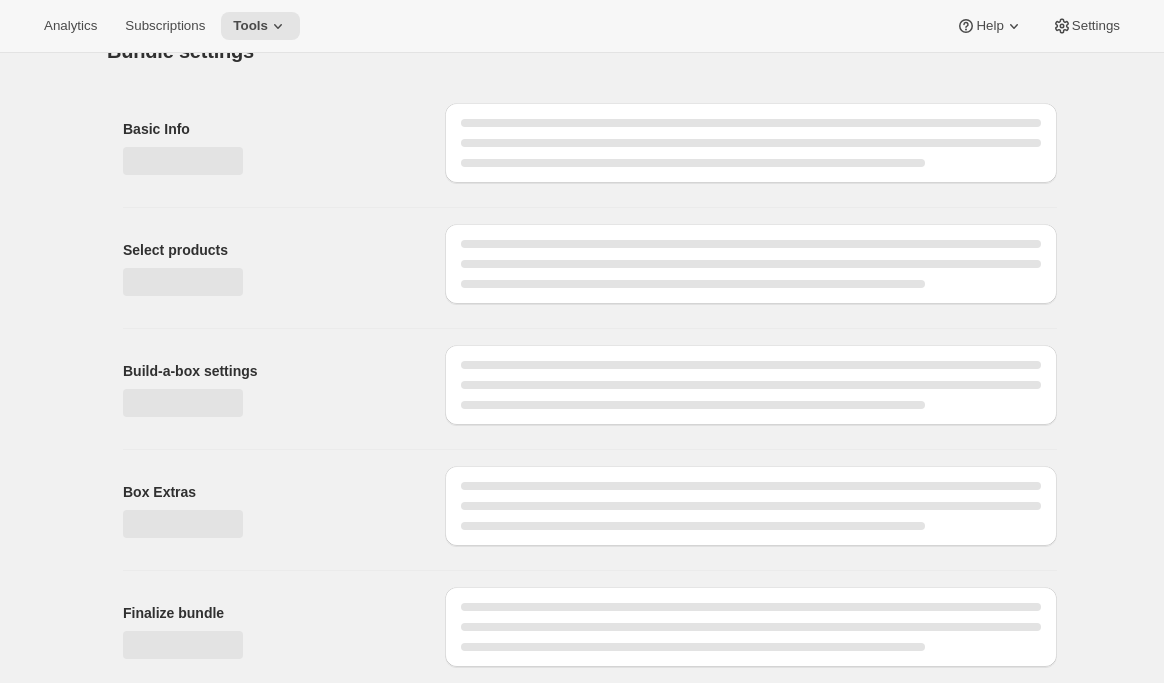 type on "Vault Members" 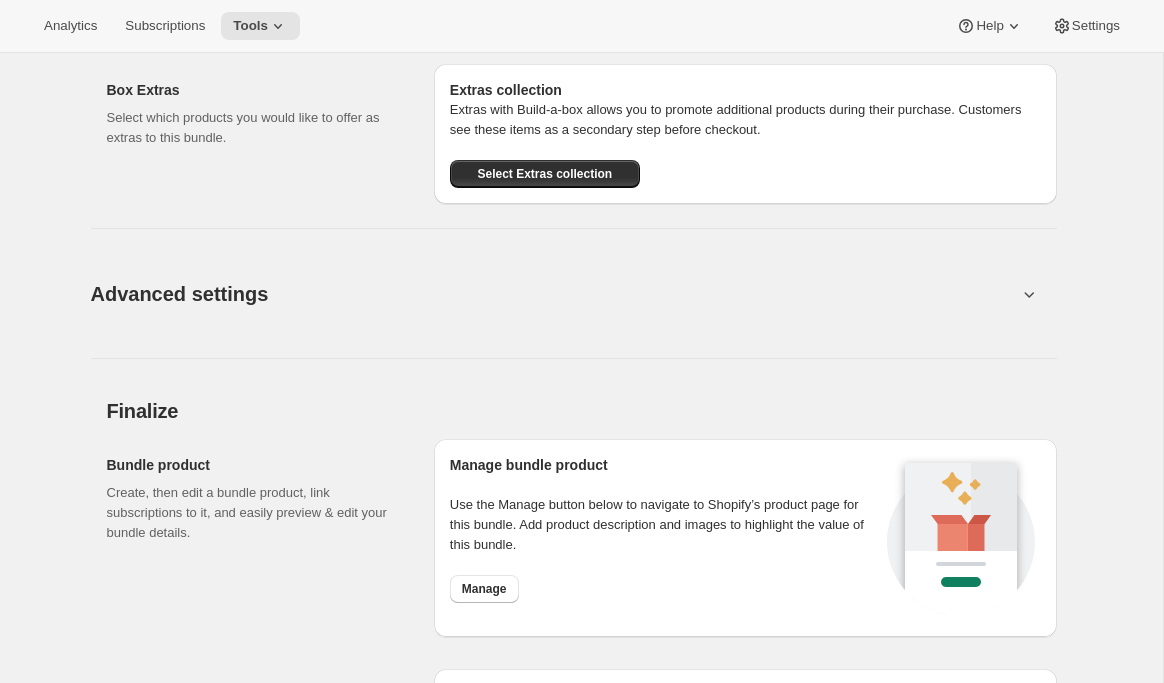 scroll, scrollTop: 1875, scrollLeft: 0, axis: vertical 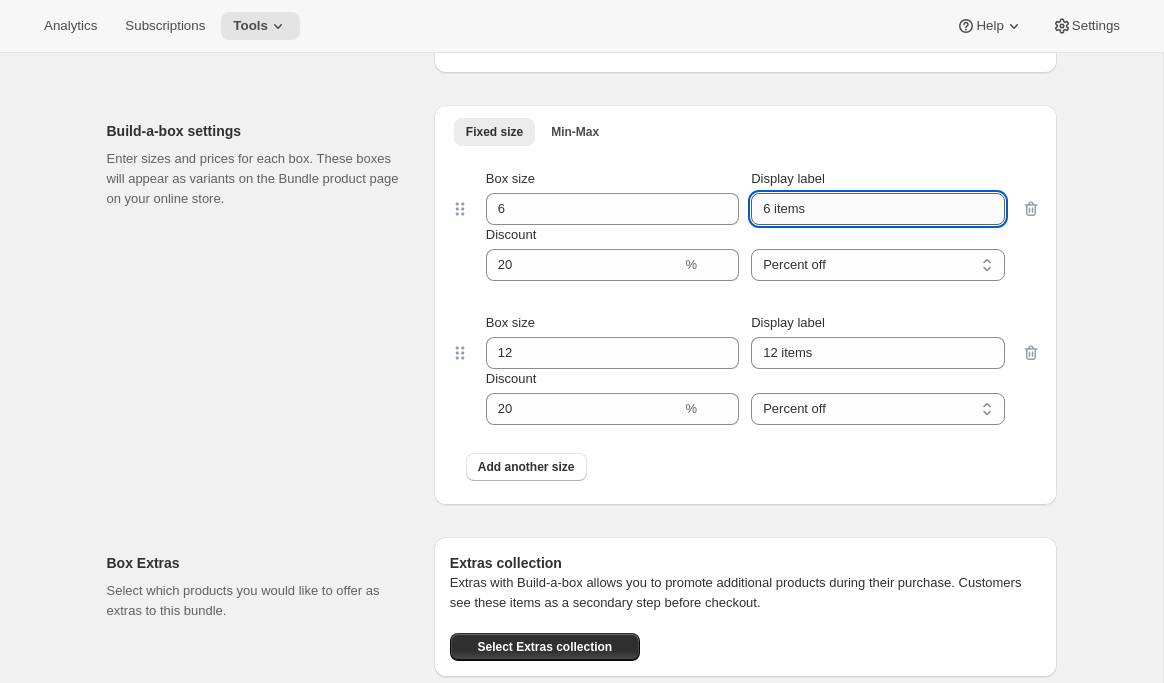 click on "6 items" at bounding box center [877, 209] 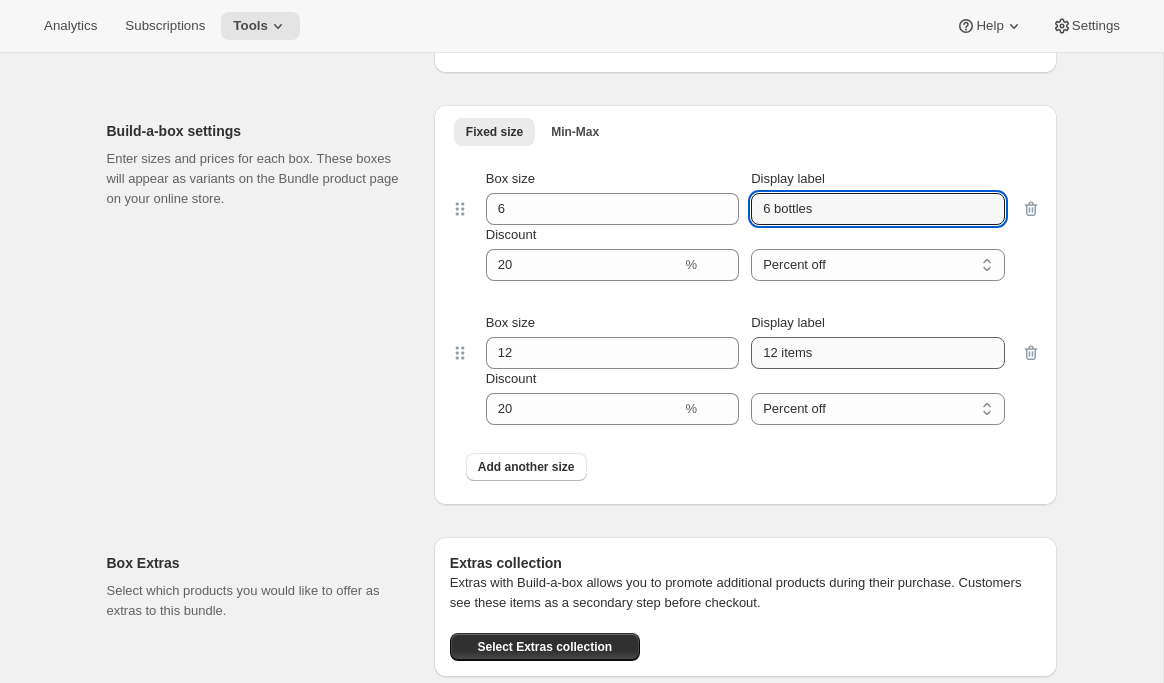 type on "6 bottles" 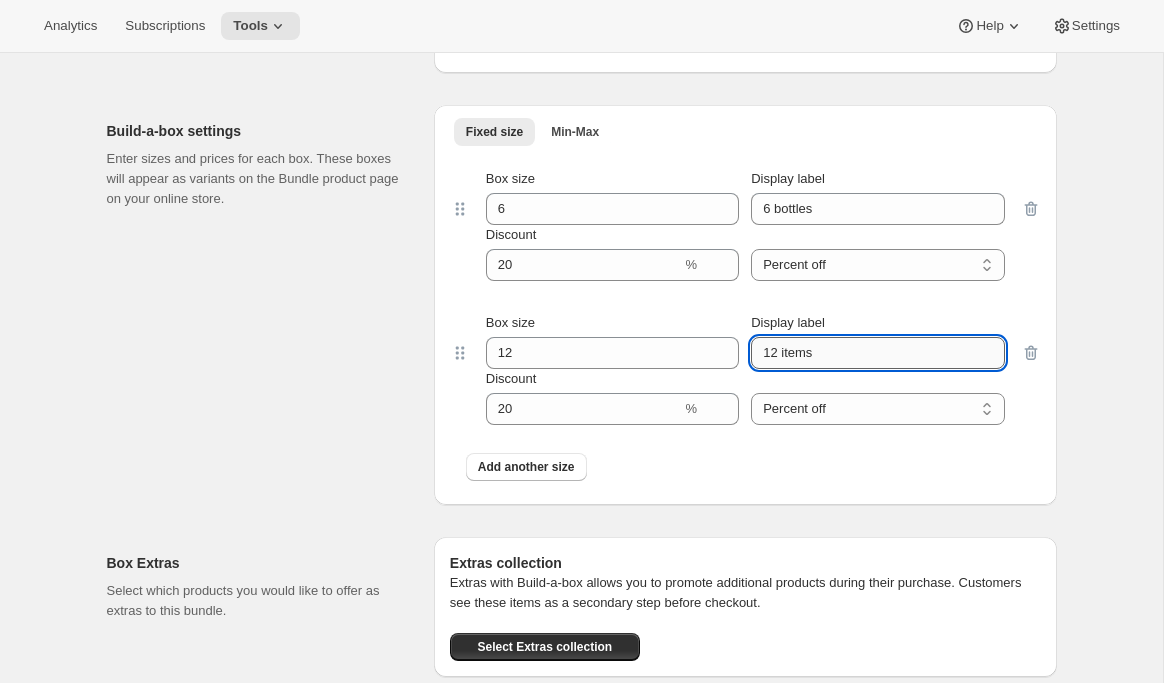click on "12 items" at bounding box center [877, 353] 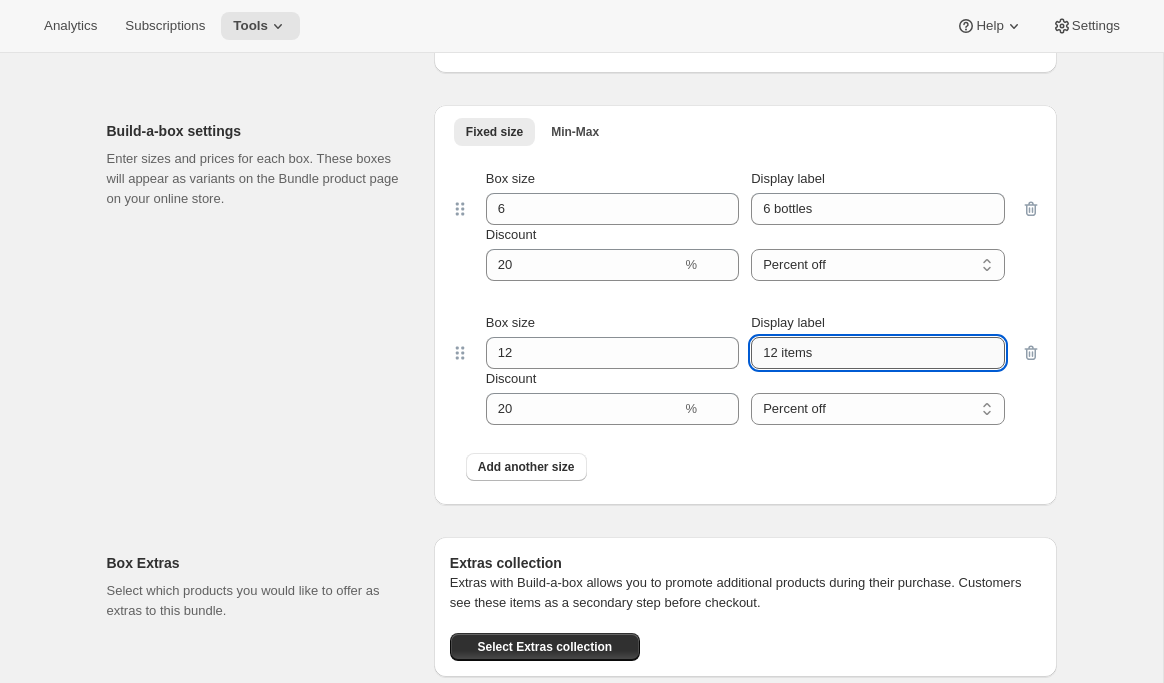 click on "12 items" at bounding box center (877, 353) 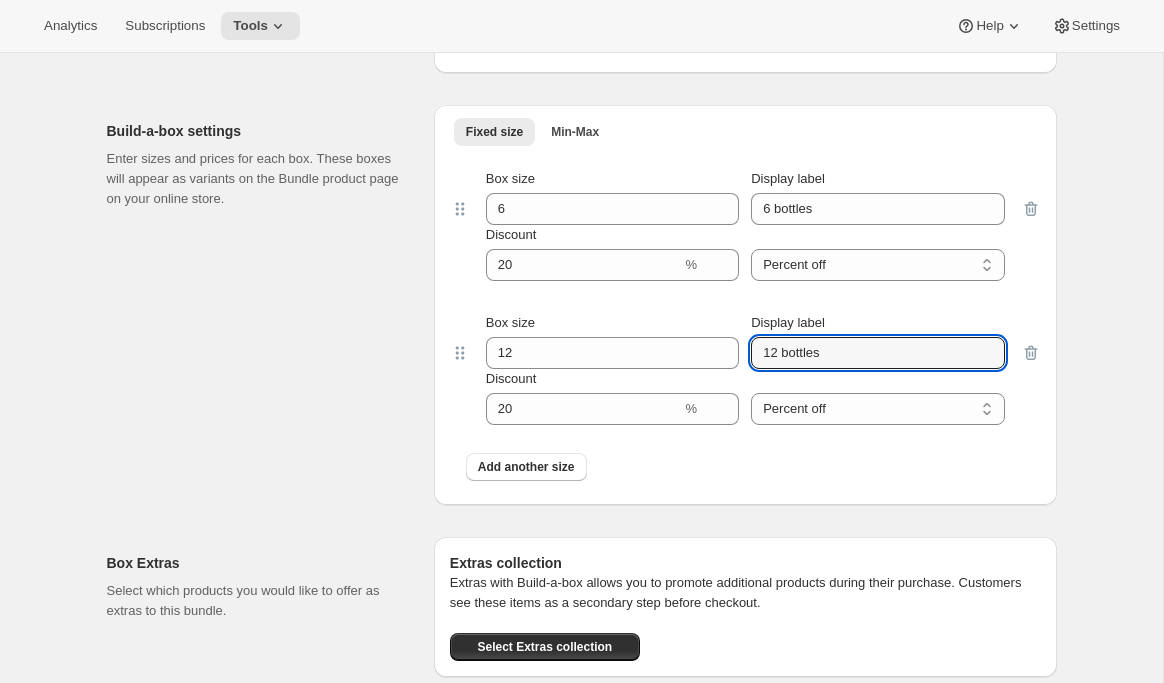 type on "12 bottles" 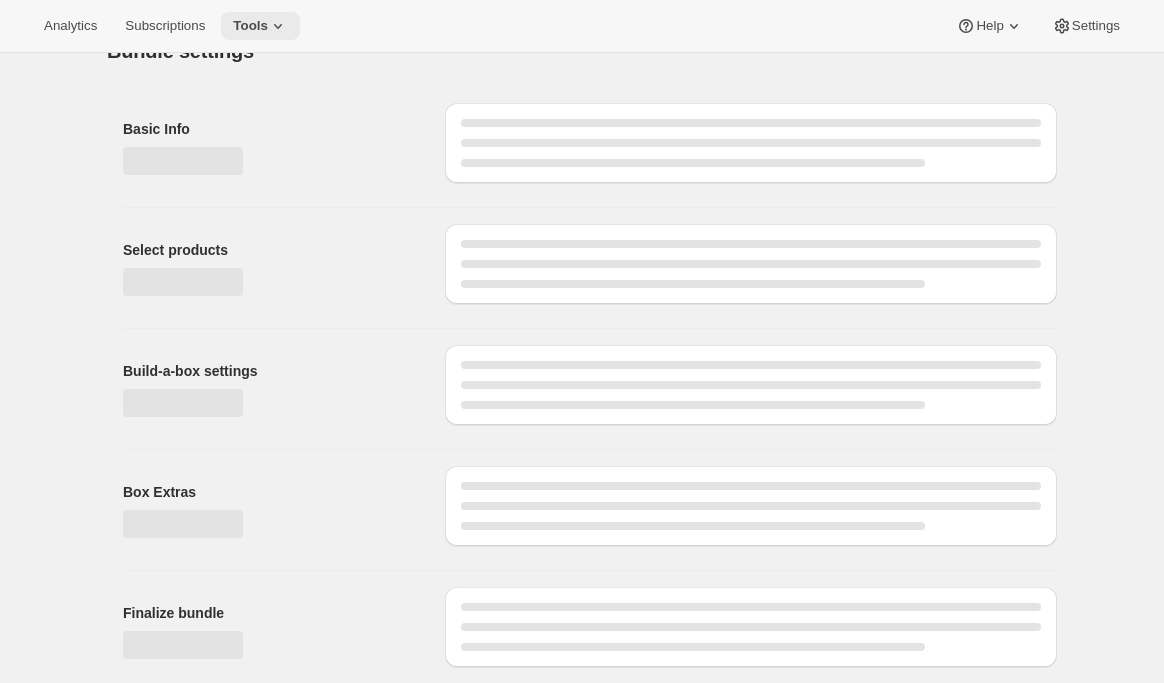 scroll, scrollTop: 38, scrollLeft: 0, axis: vertical 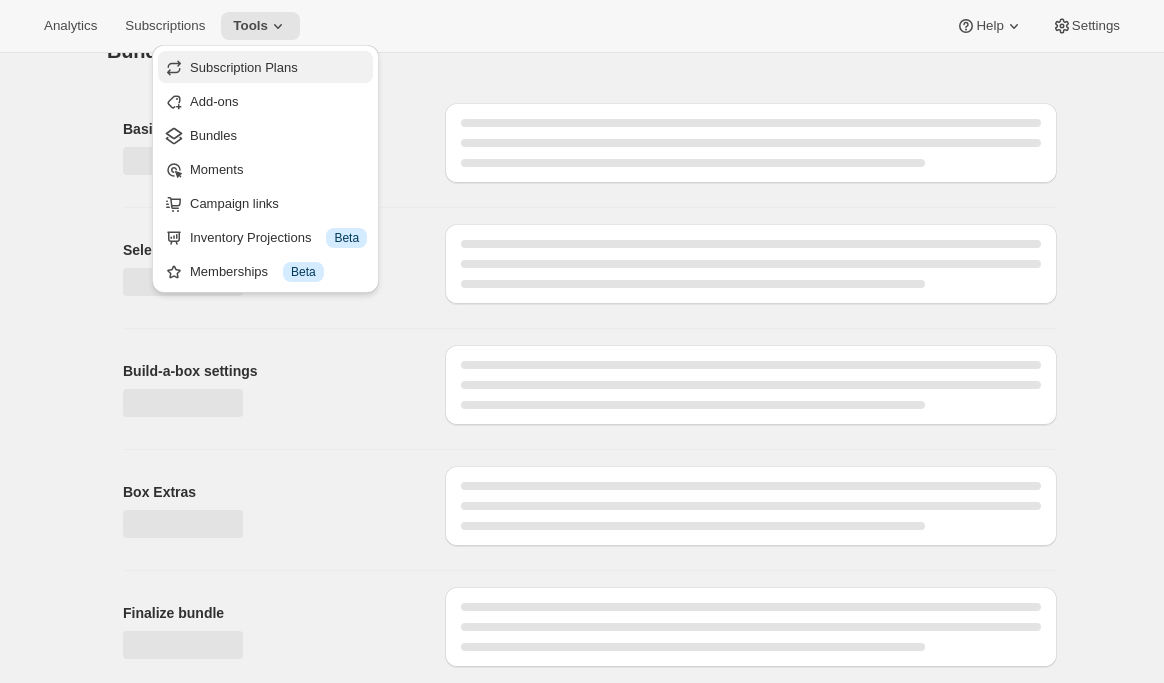 click on "Subscription Plans" at bounding box center [244, 67] 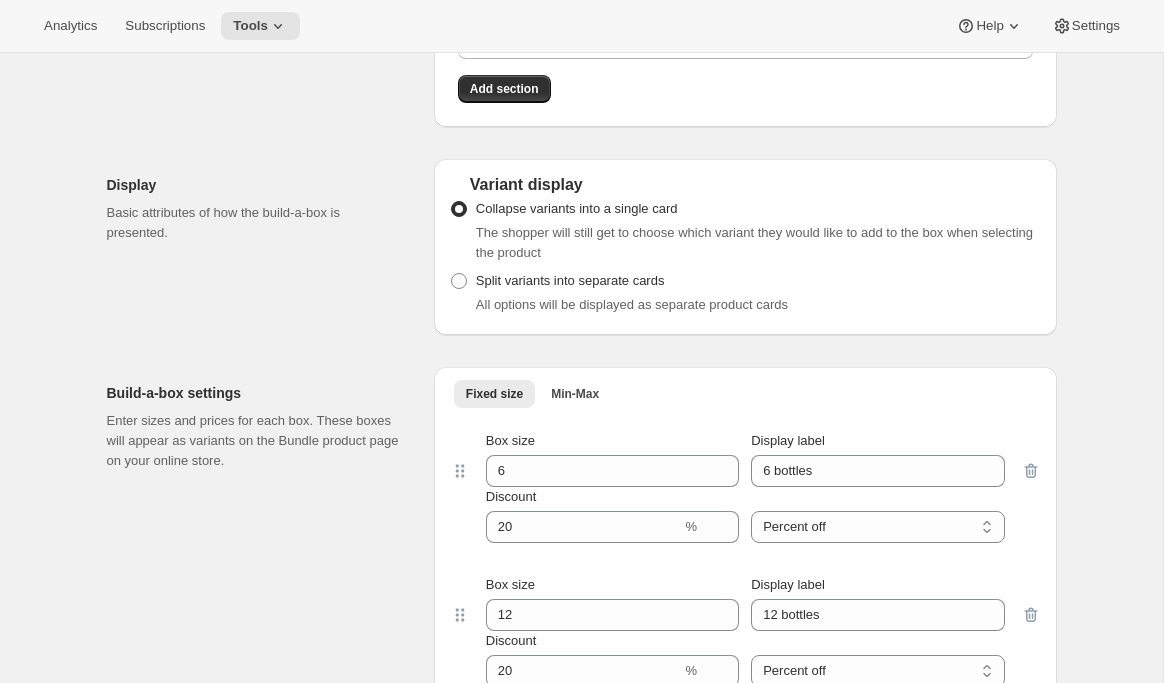 scroll, scrollTop: 1606, scrollLeft: 0, axis: vertical 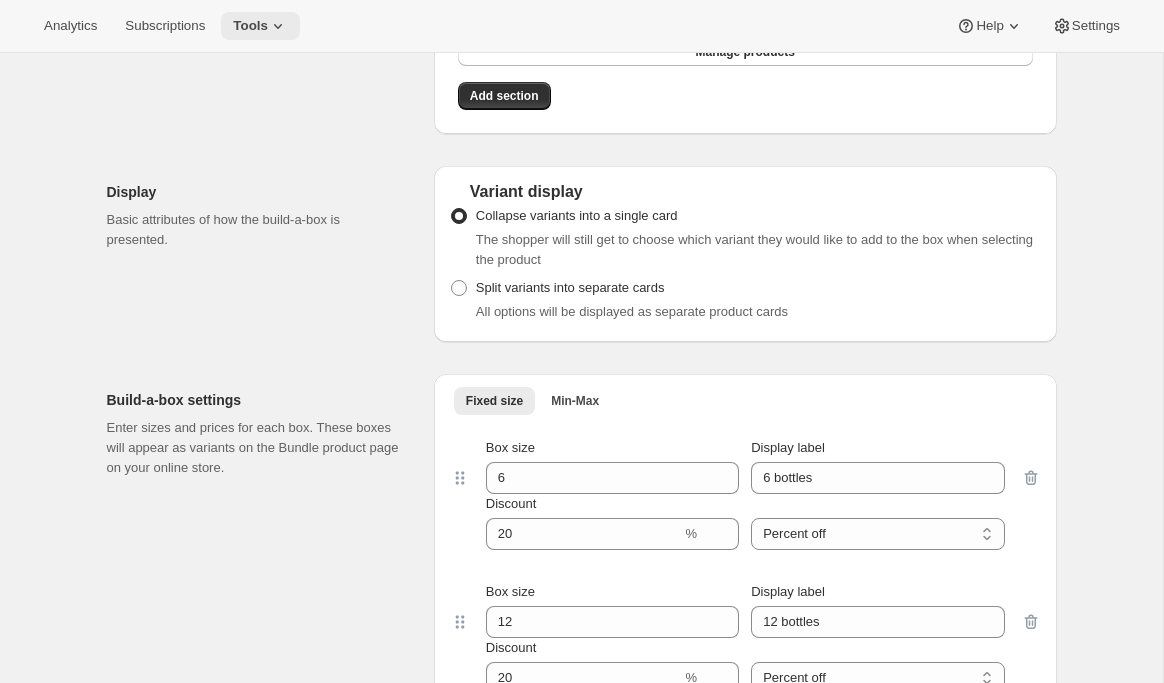 click 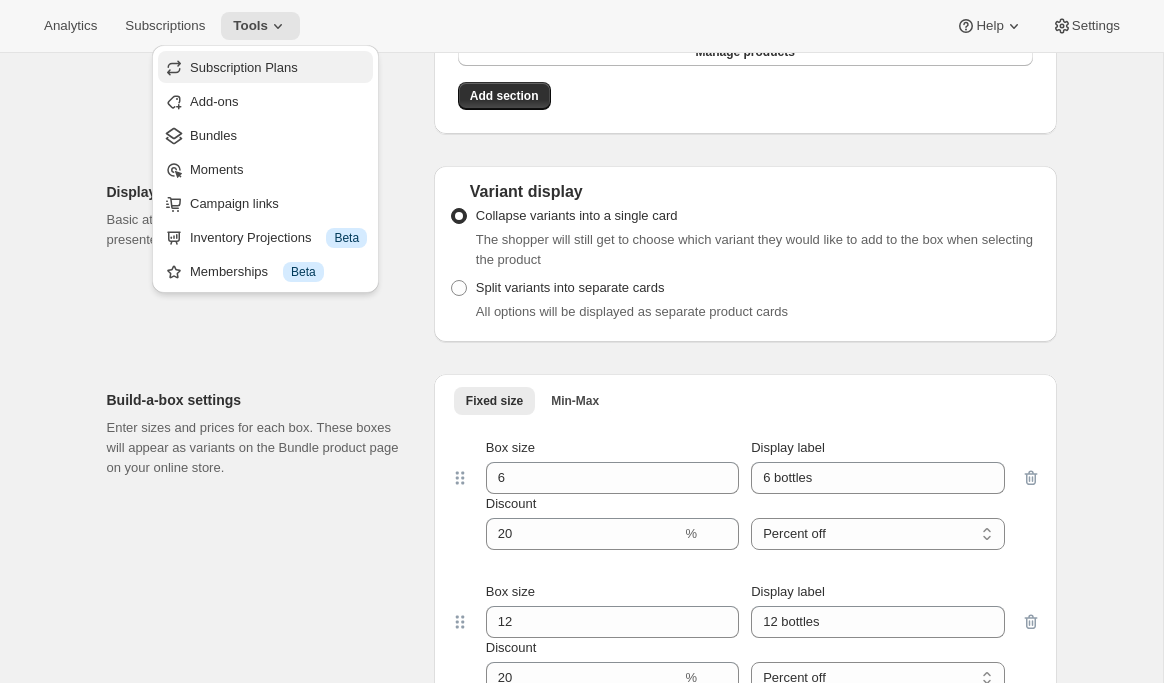 click on "Subscription Plans" at bounding box center (244, 67) 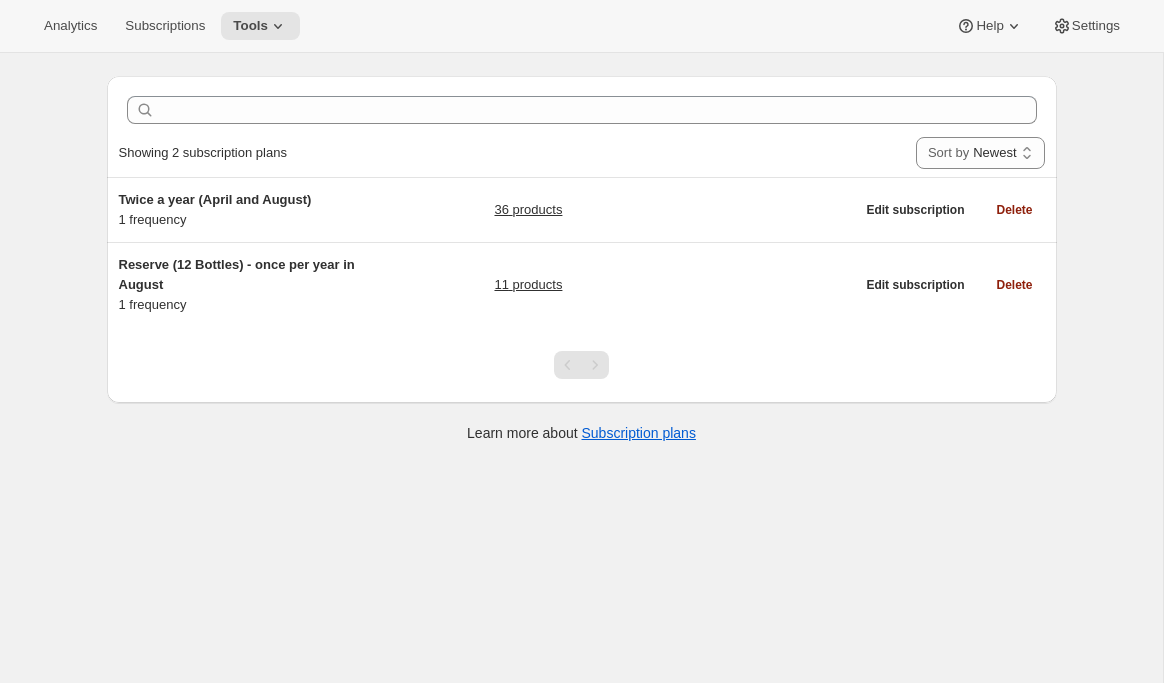 scroll, scrollTop: 0, scrollLeft: 0, axis: both 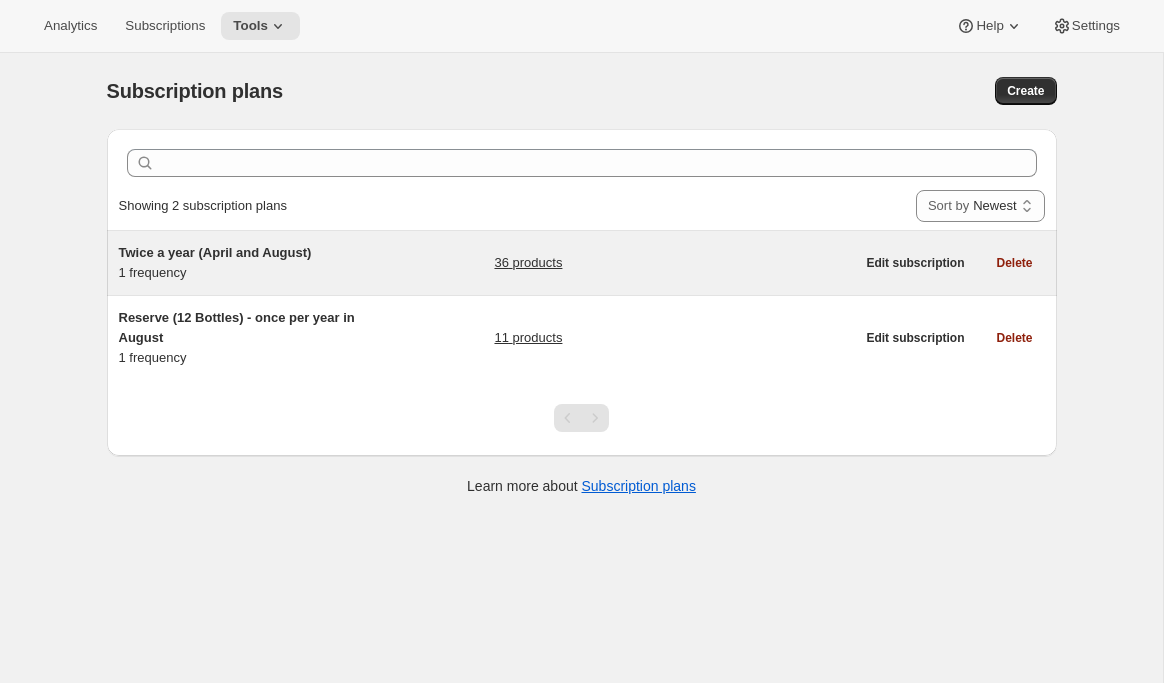 click on "Twice a year (April and August)  1 frequency 36   products" at bounding box center (487, 263) 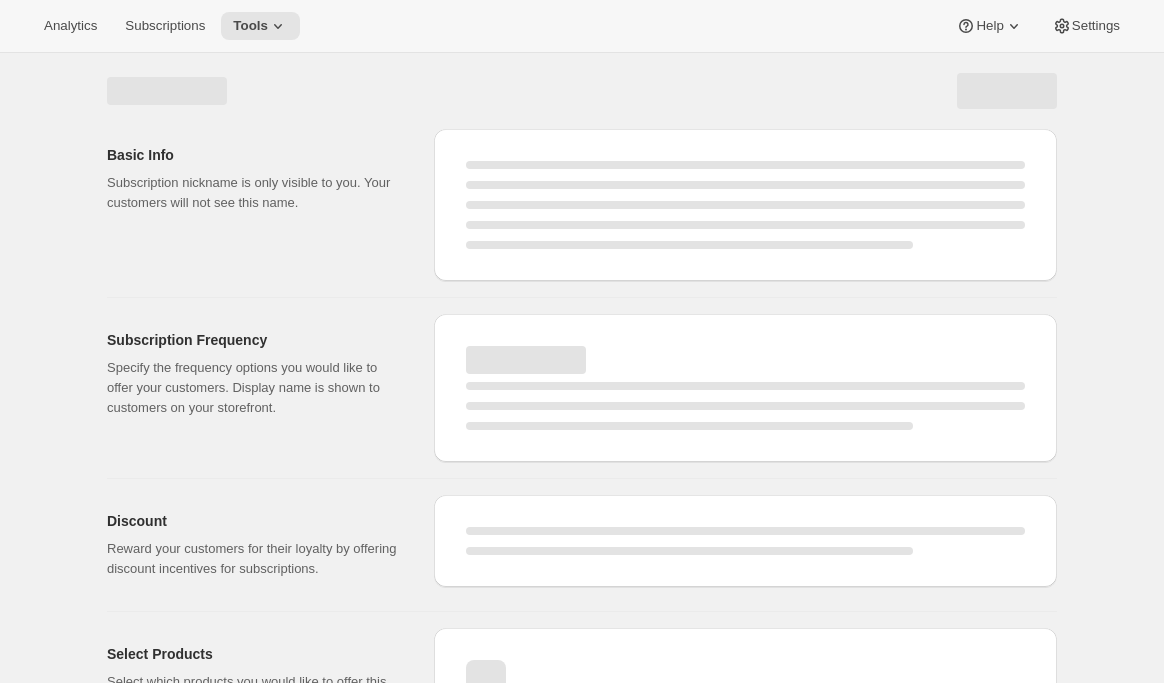 select on "WEEK" 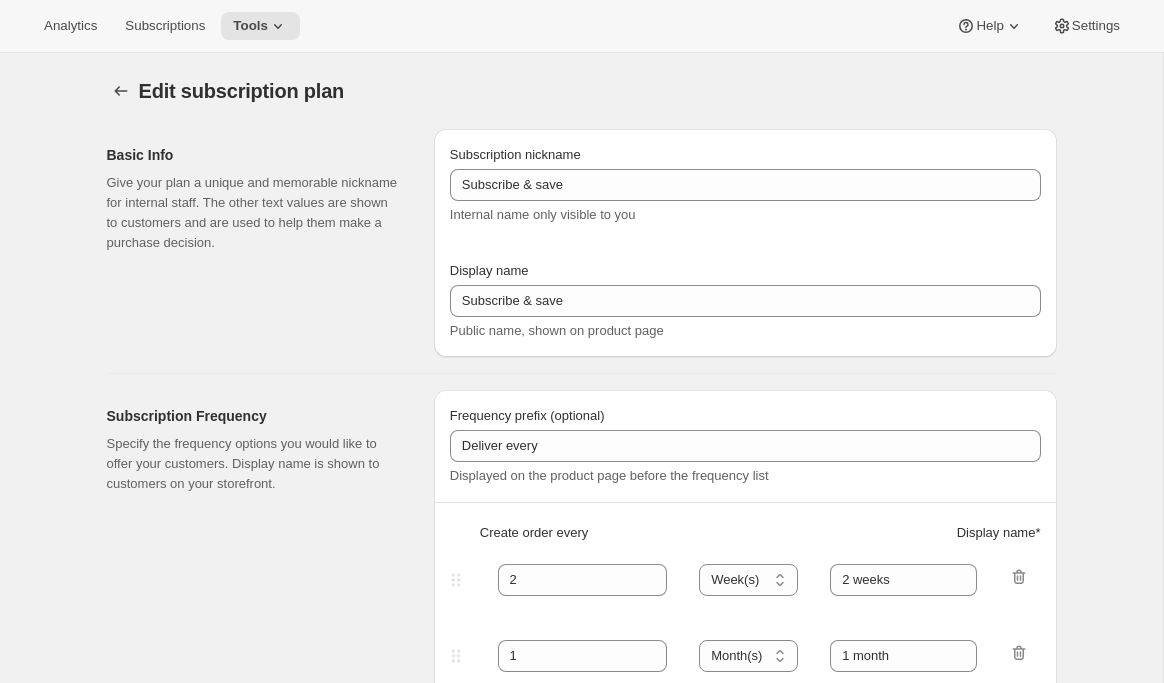 checkbox on "true" 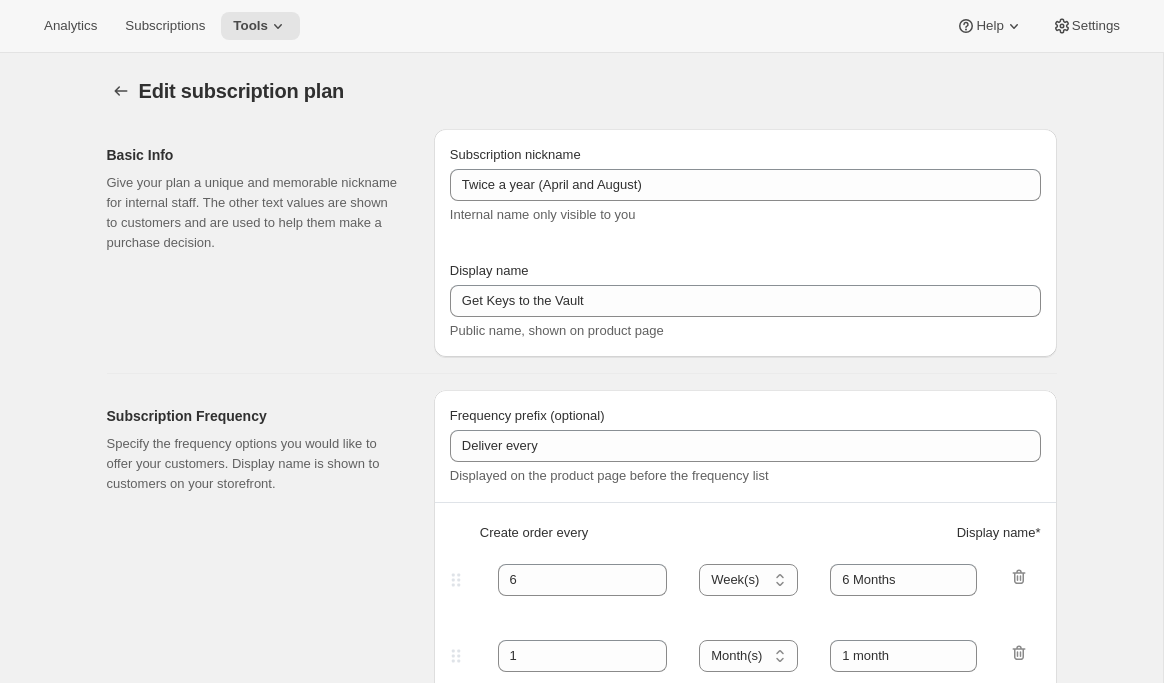 select on "YEARDAY" 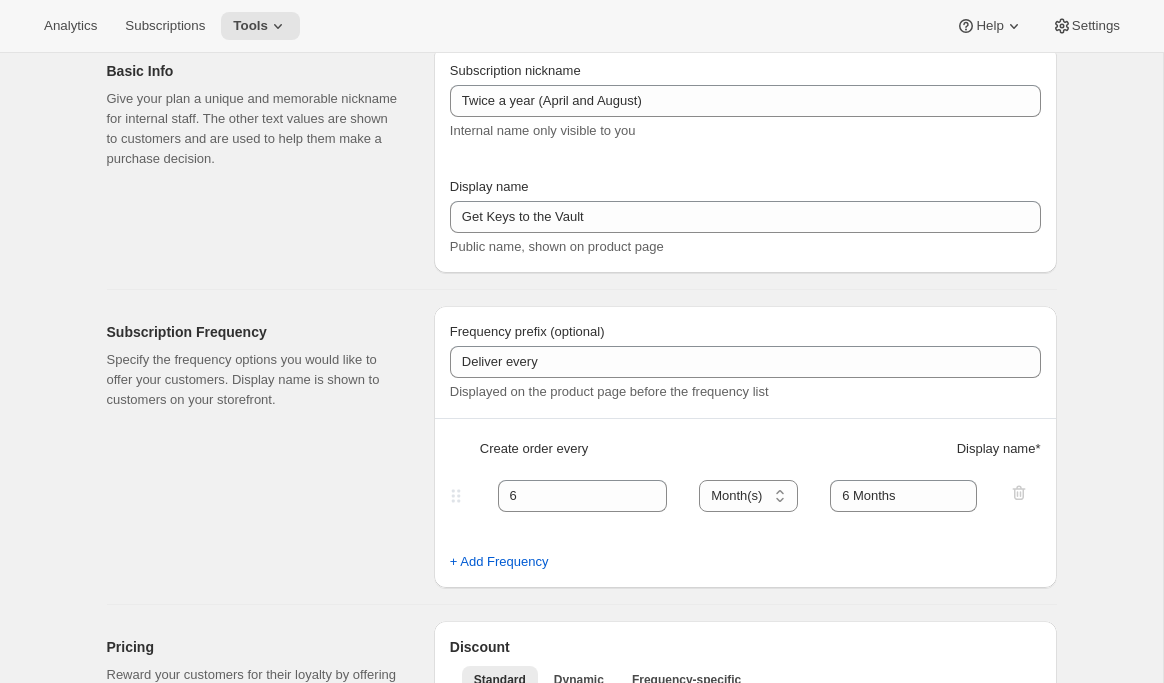 scroll, scrollTop: 0, scrollLeft: 0, axis: both 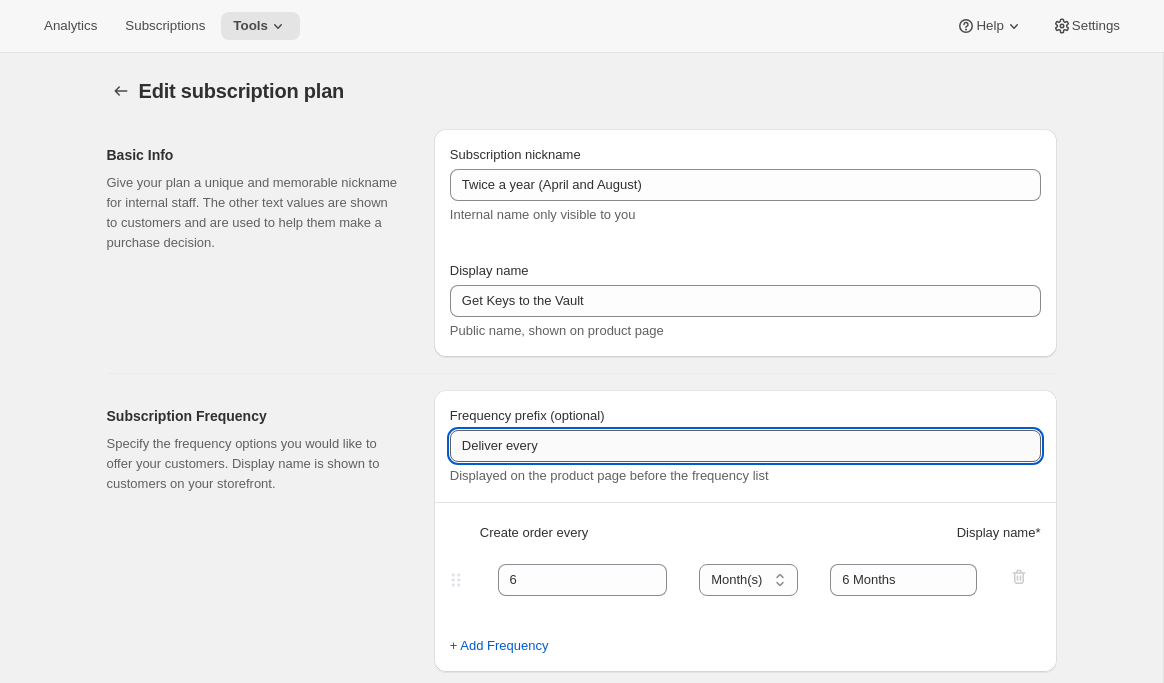 click on "Deliver every" at bounding box center [745, 446] 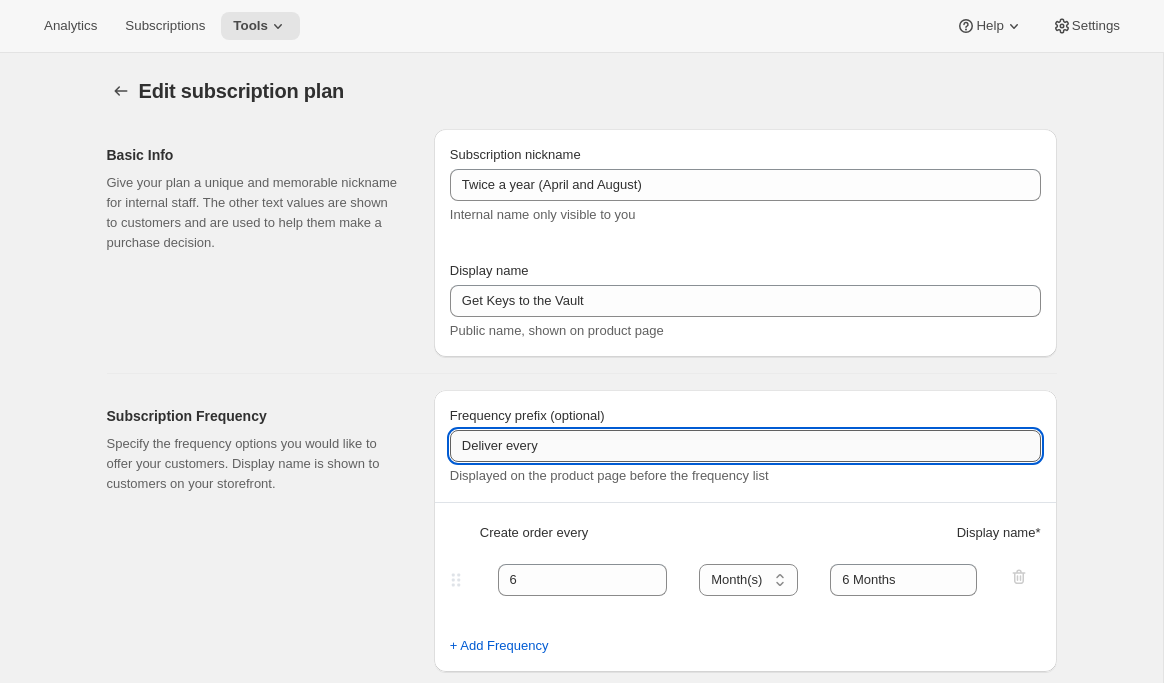 click on "Deliver every" at bounding box center (745, 446) 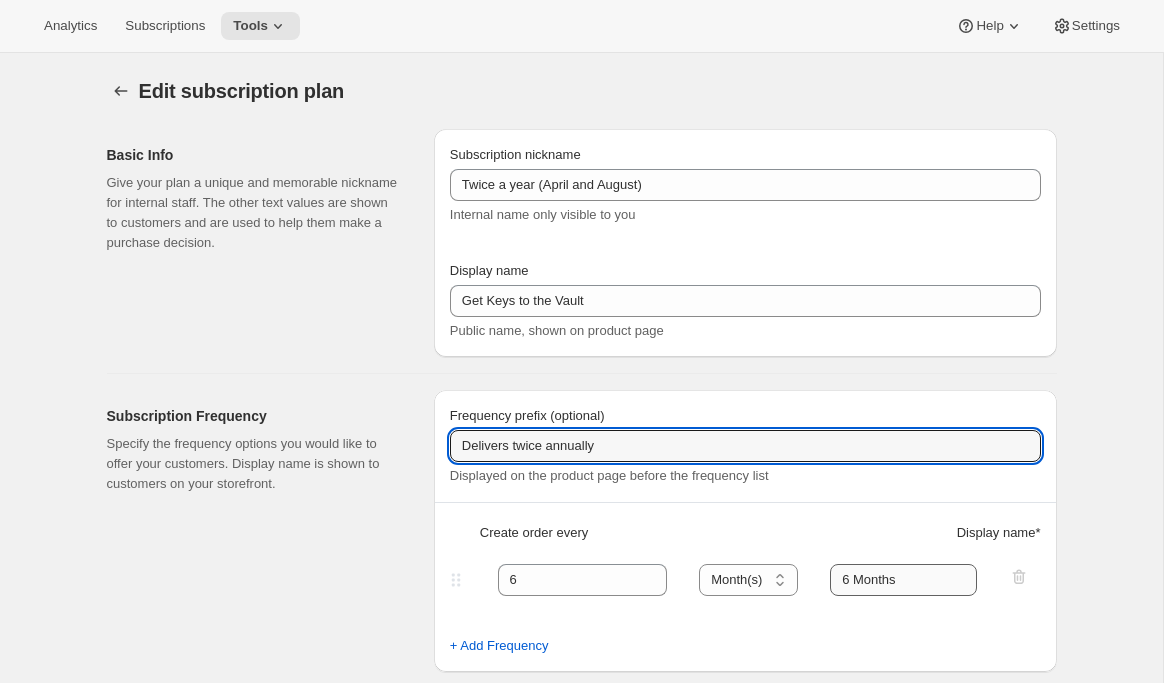type on "Delivers twice annually" 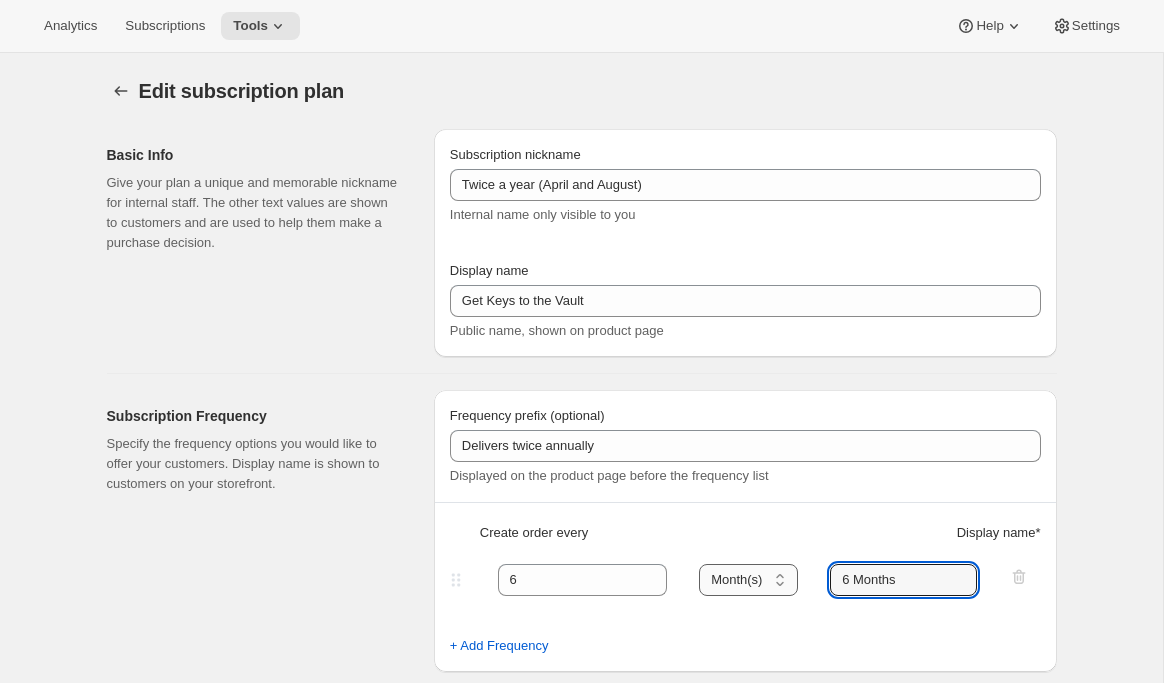 drag, startPoint x: 911, startPoint y: 587, endPoint x: 783, endPoint y: 584, distance: 128.03516 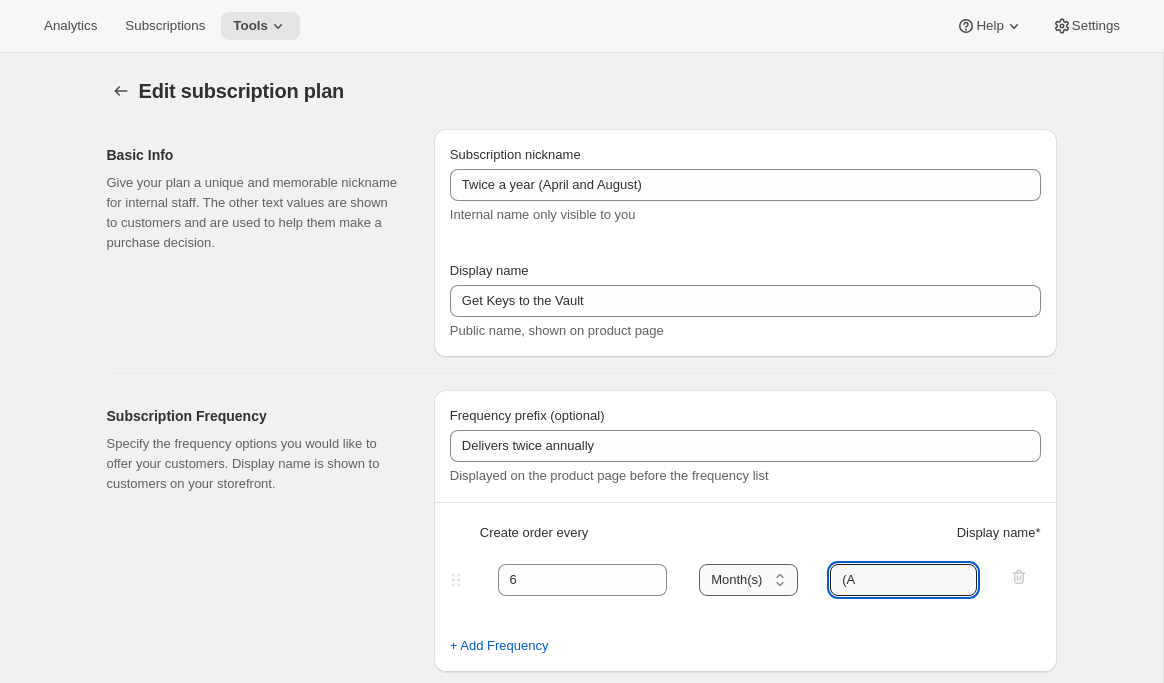 type on "(" 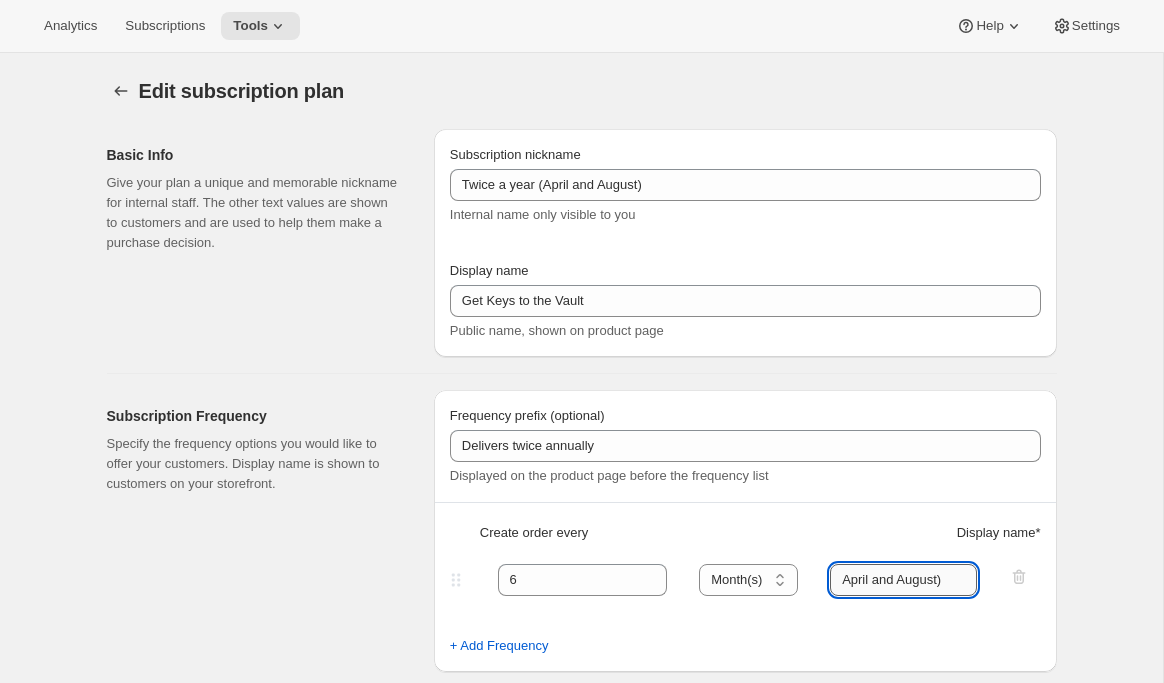 click on "April and August)" at bounding box center (903, 580) 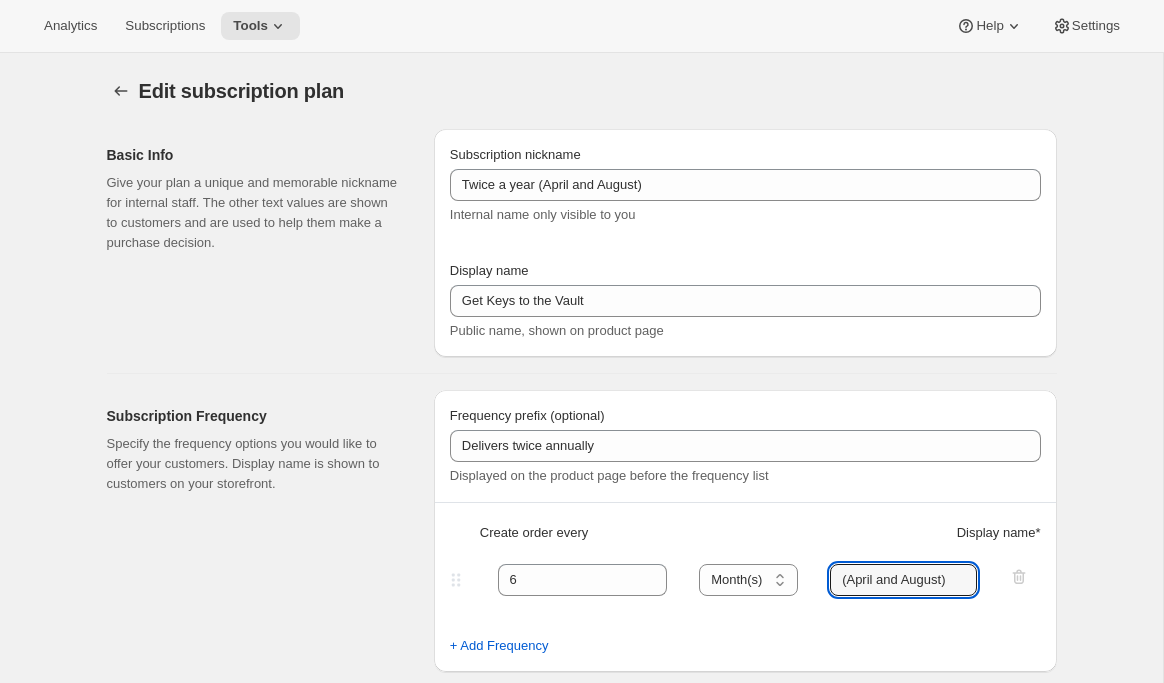 type on "(April and August)" 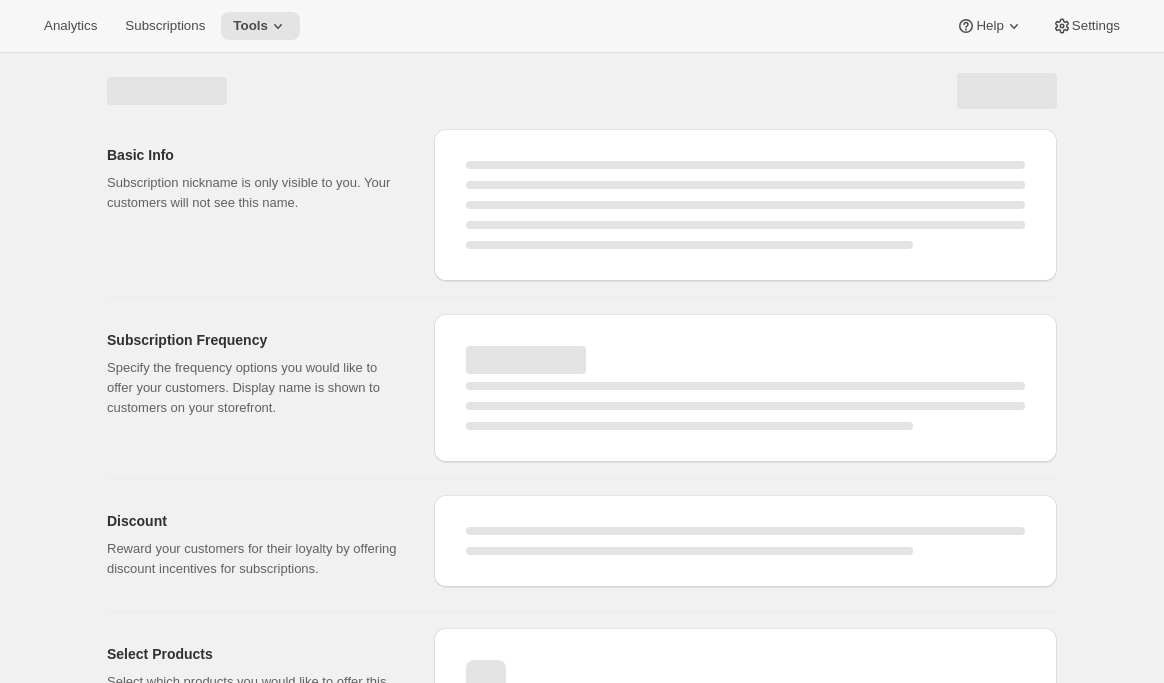 select on "MONTH" 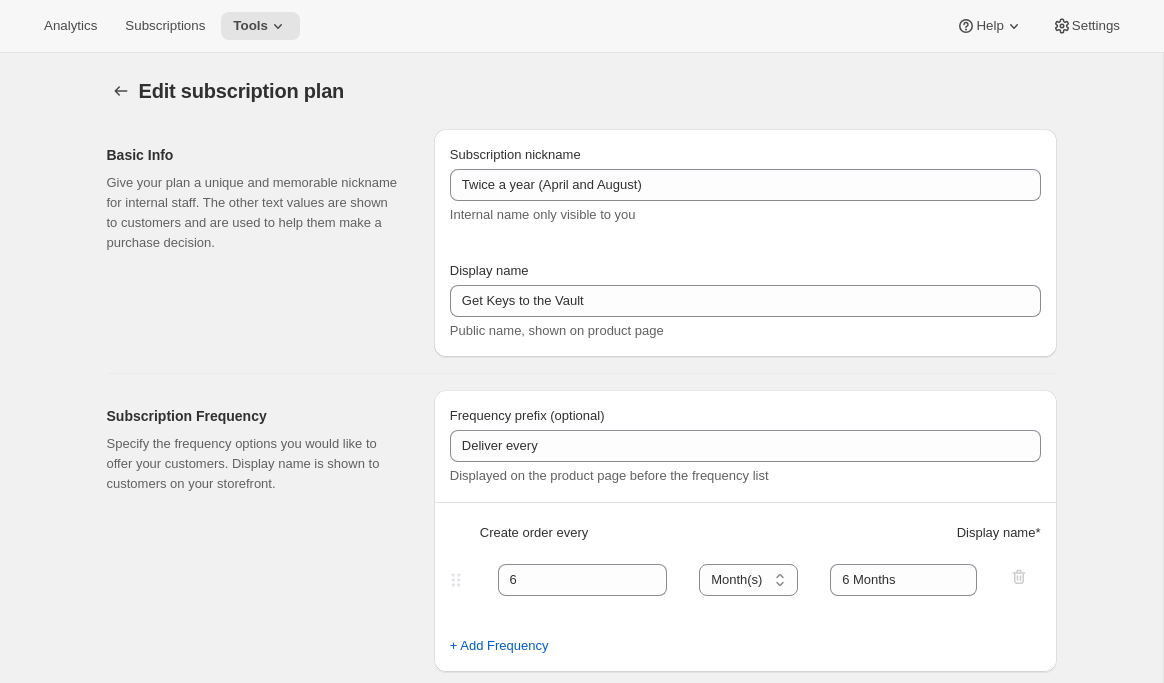 type on "Delivers twice annually" 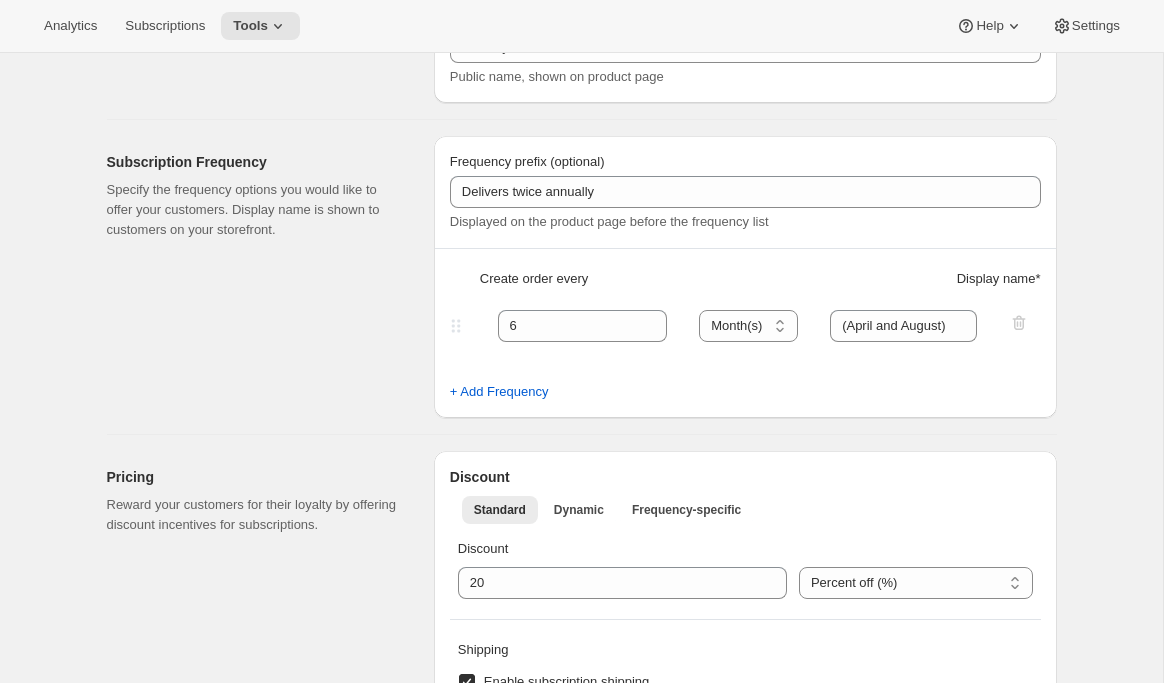 scroll, scrollTop: 377, scrollLeft: 0, axis: vertical 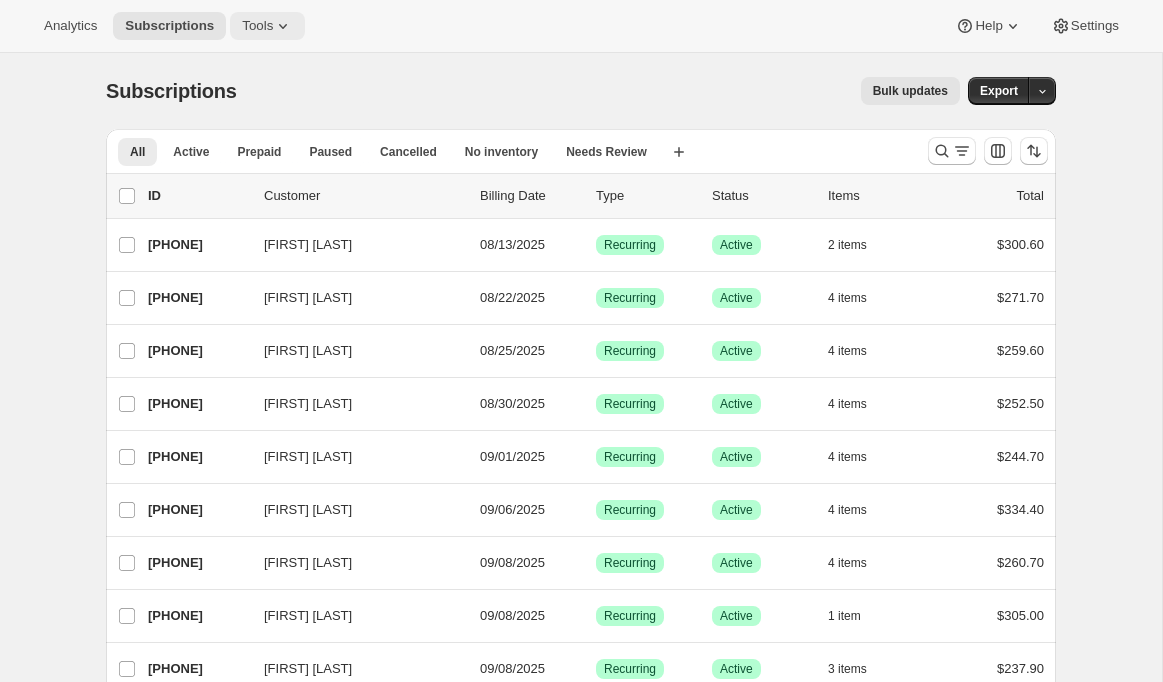 click 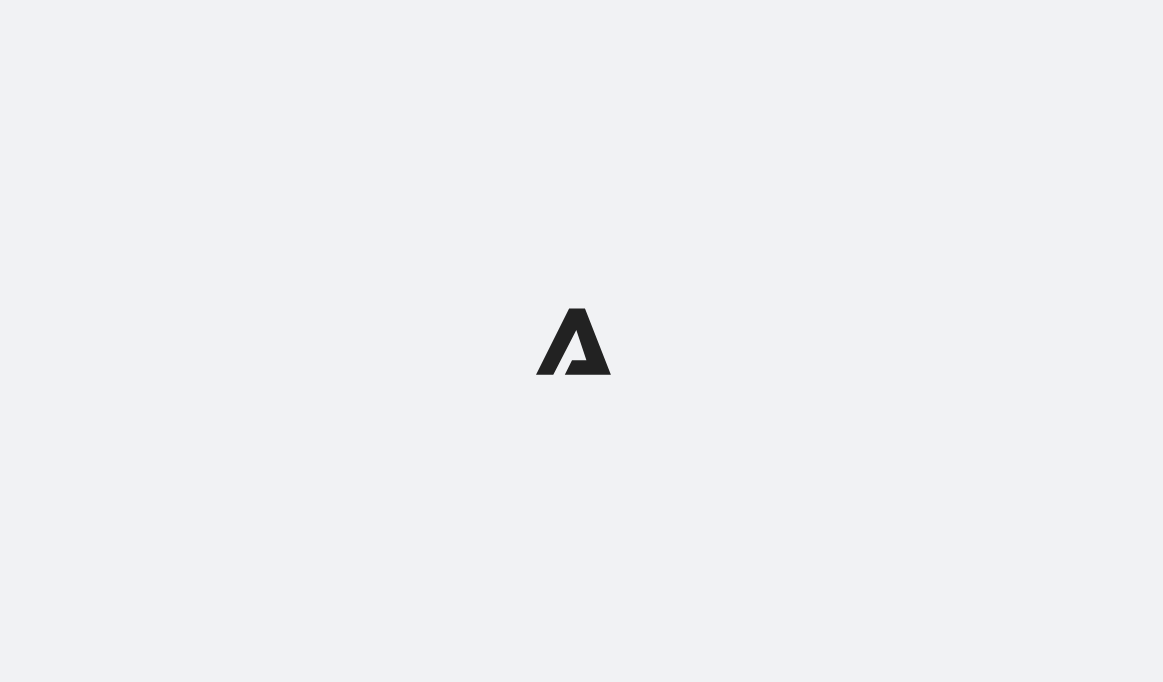scroll, scrollTop: 0, scrollLeft: 0, axis: both 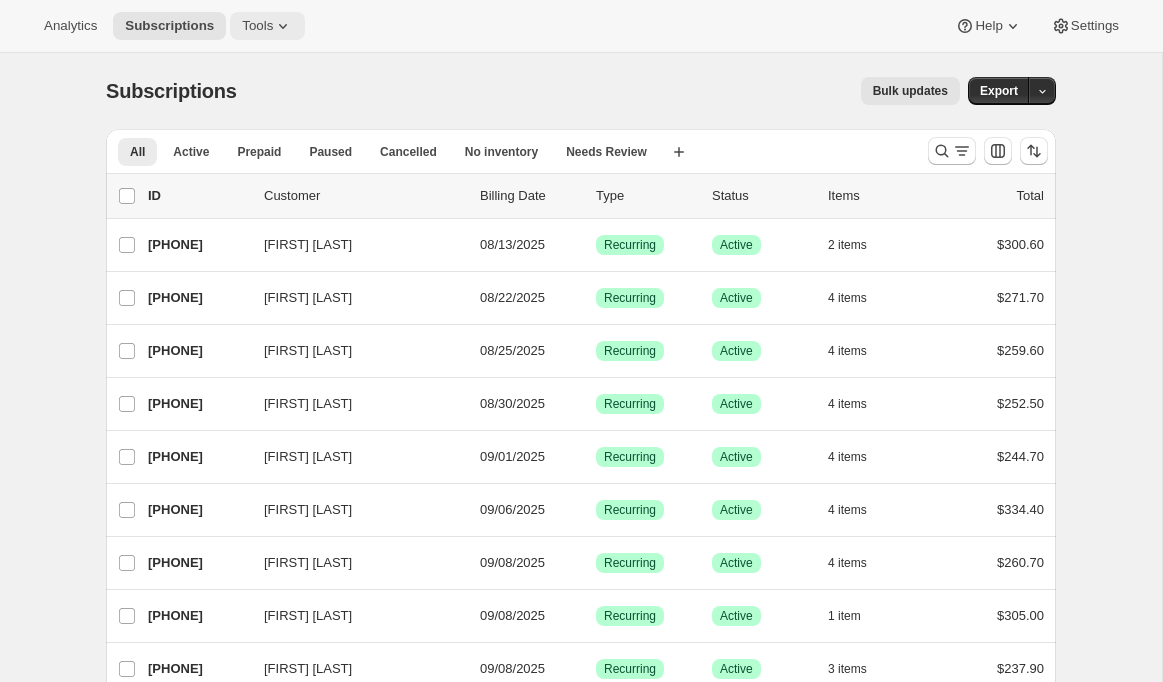 click 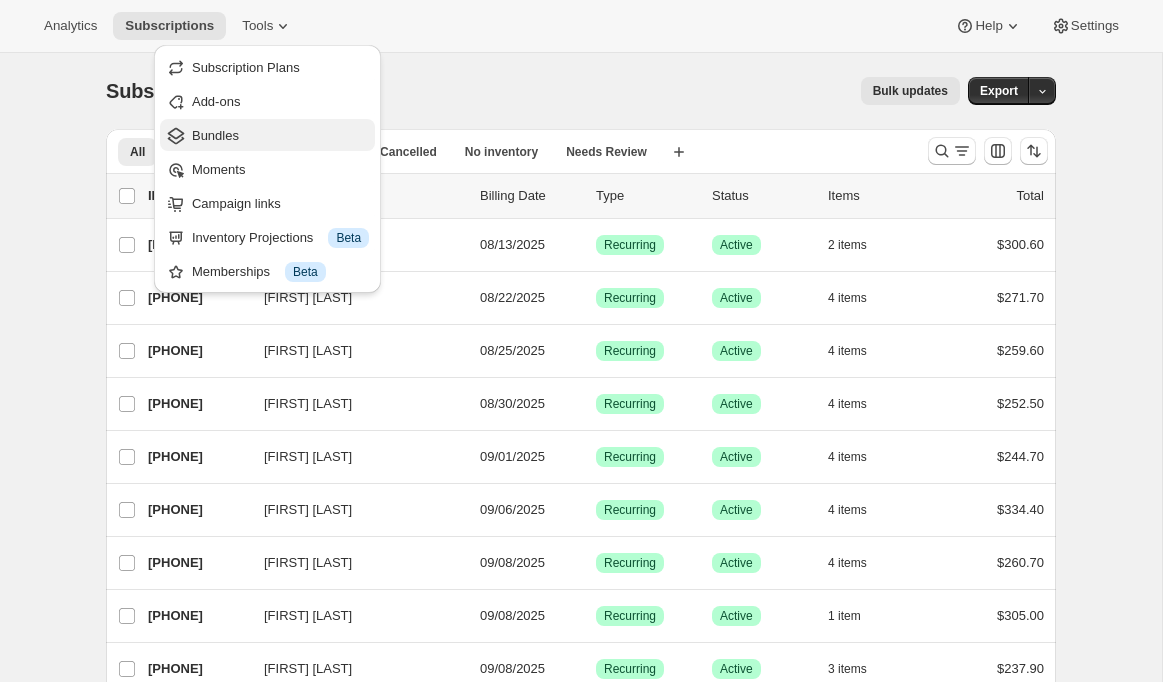 click on "Bundles" at bounding box center (280, 136) 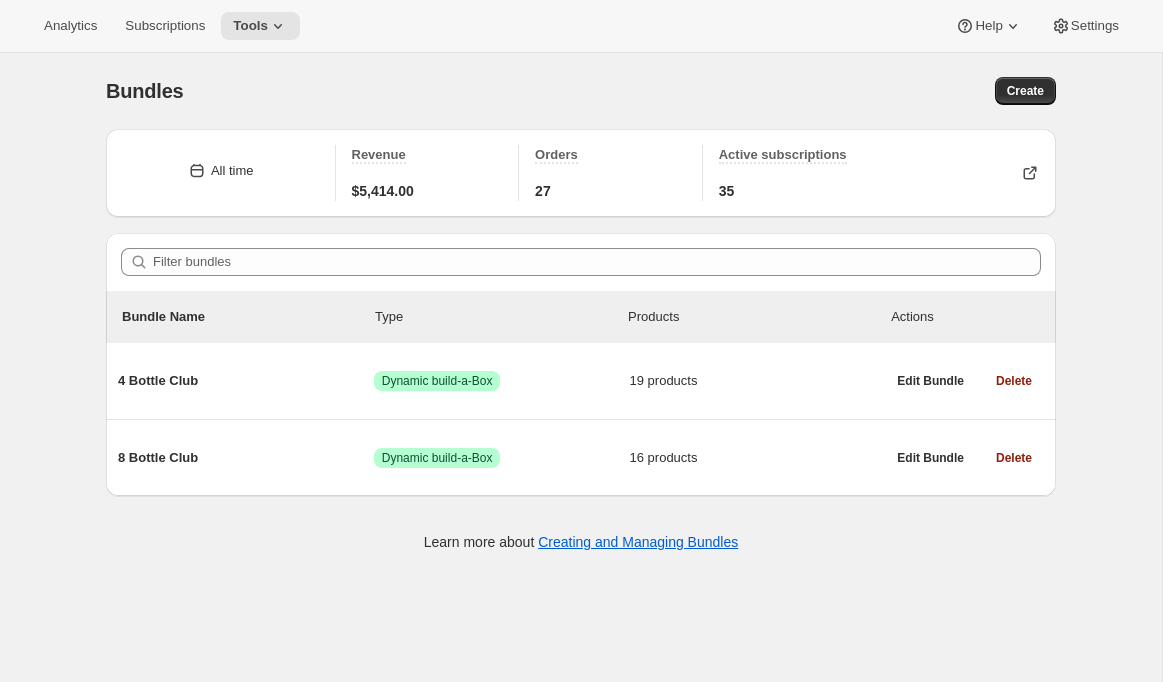 scroll, scrollTop: 40, scrollLeft: 0, axis: vertical 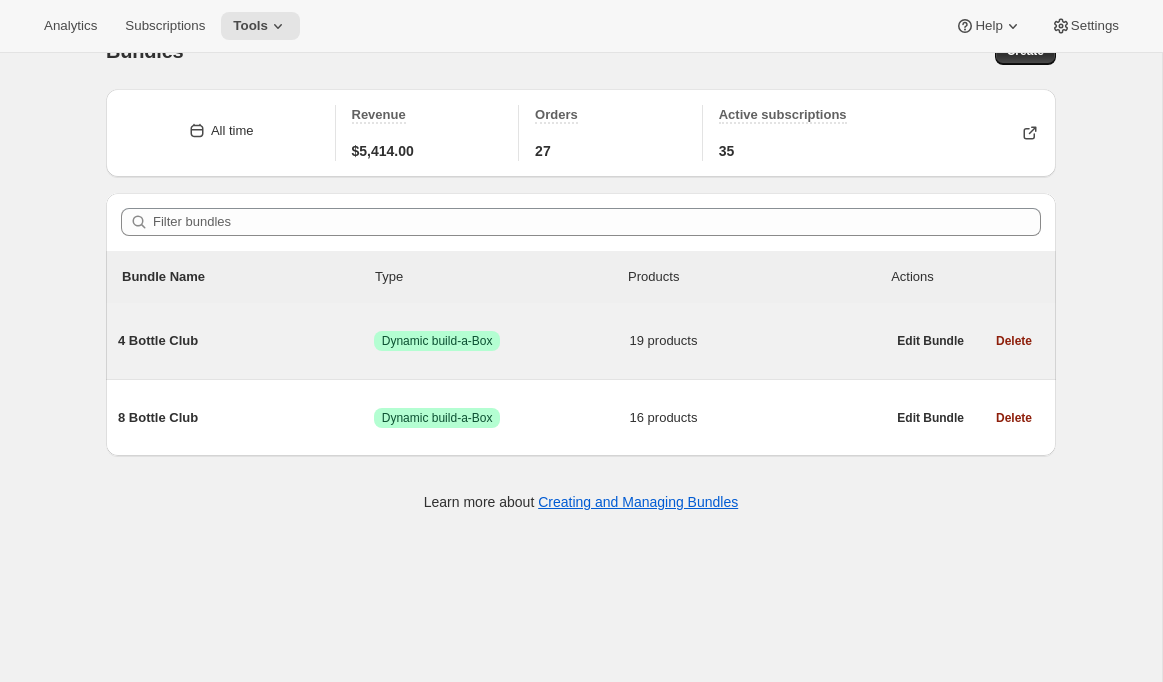 click on "4 Bottle Club Success Dynamic build-a-Box 19 products" at bounding box center (501, 341) 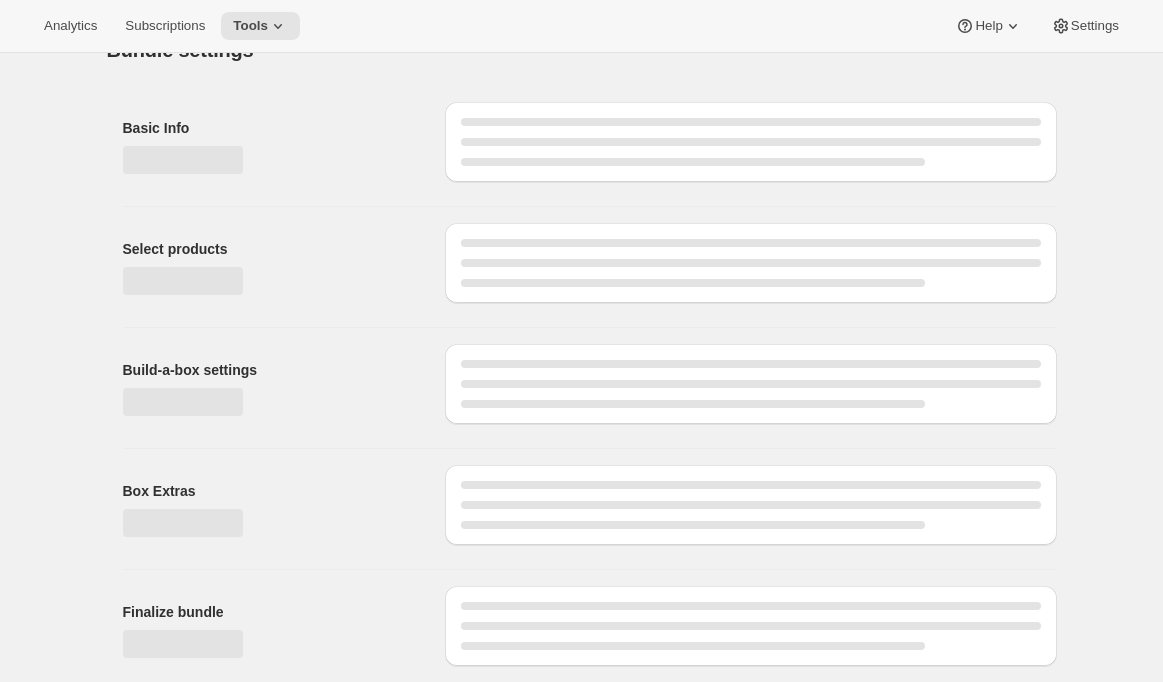 scroll, scrollTop: 0, scrollLeft: 0, axis: both 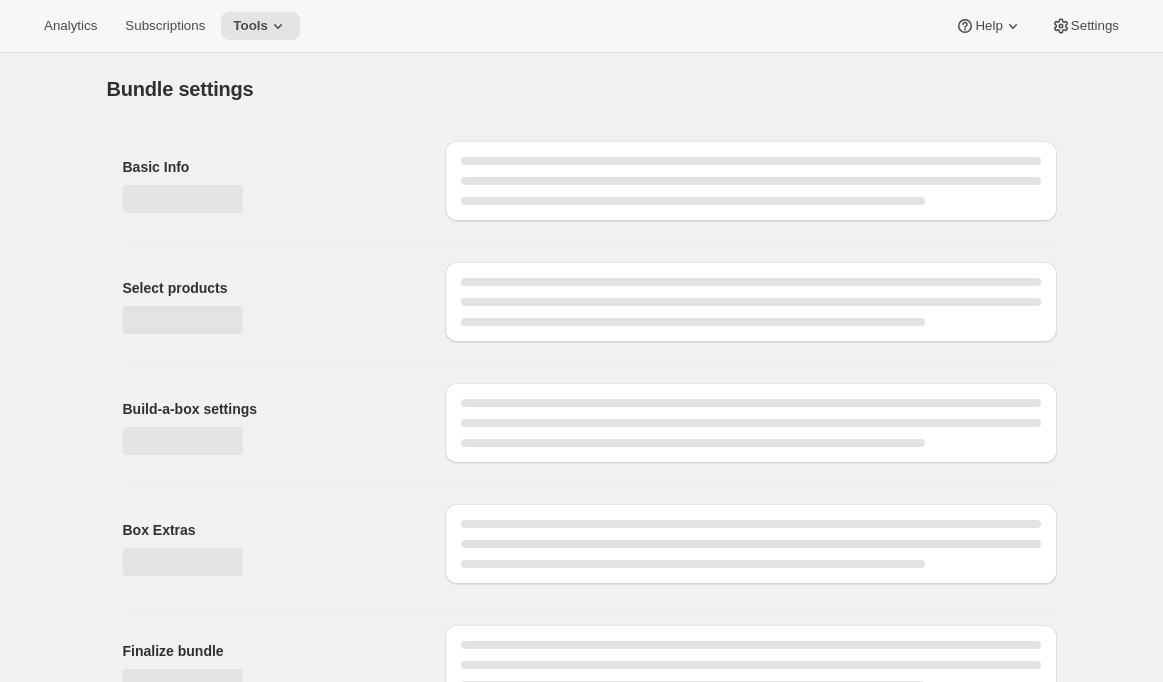 type on "4 Bottle Club" 